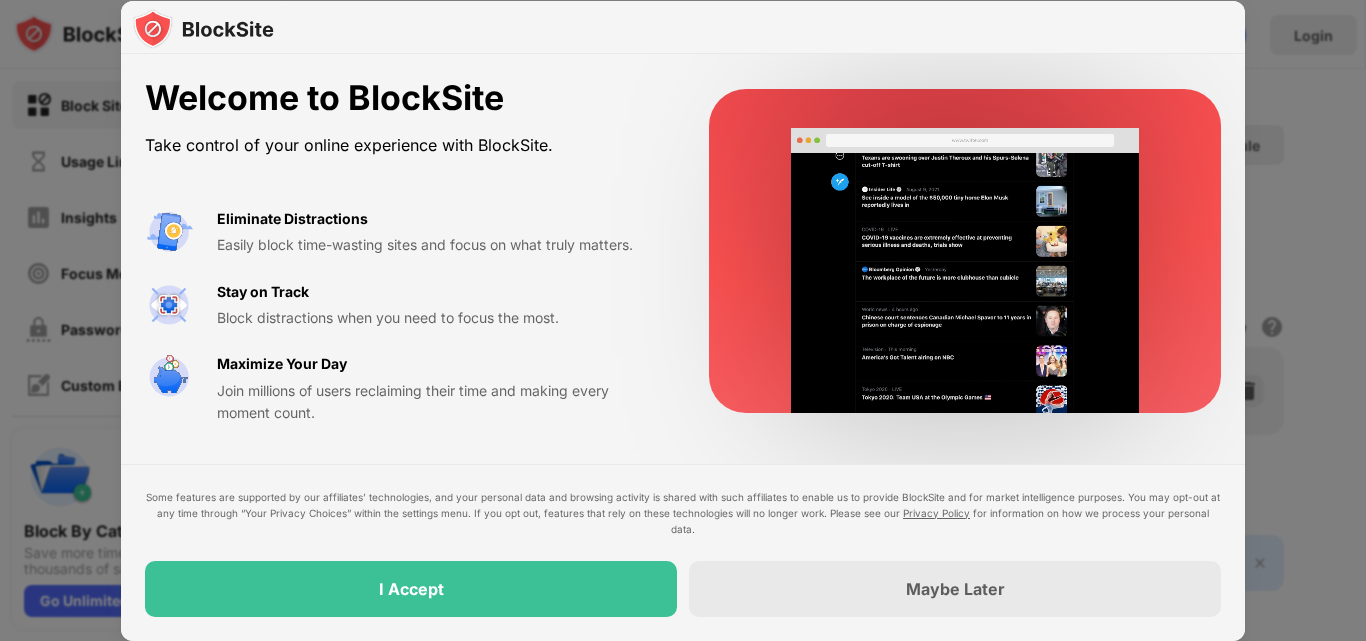 scroll, scrollTop: 0, scrollLeft: 0, axis: both 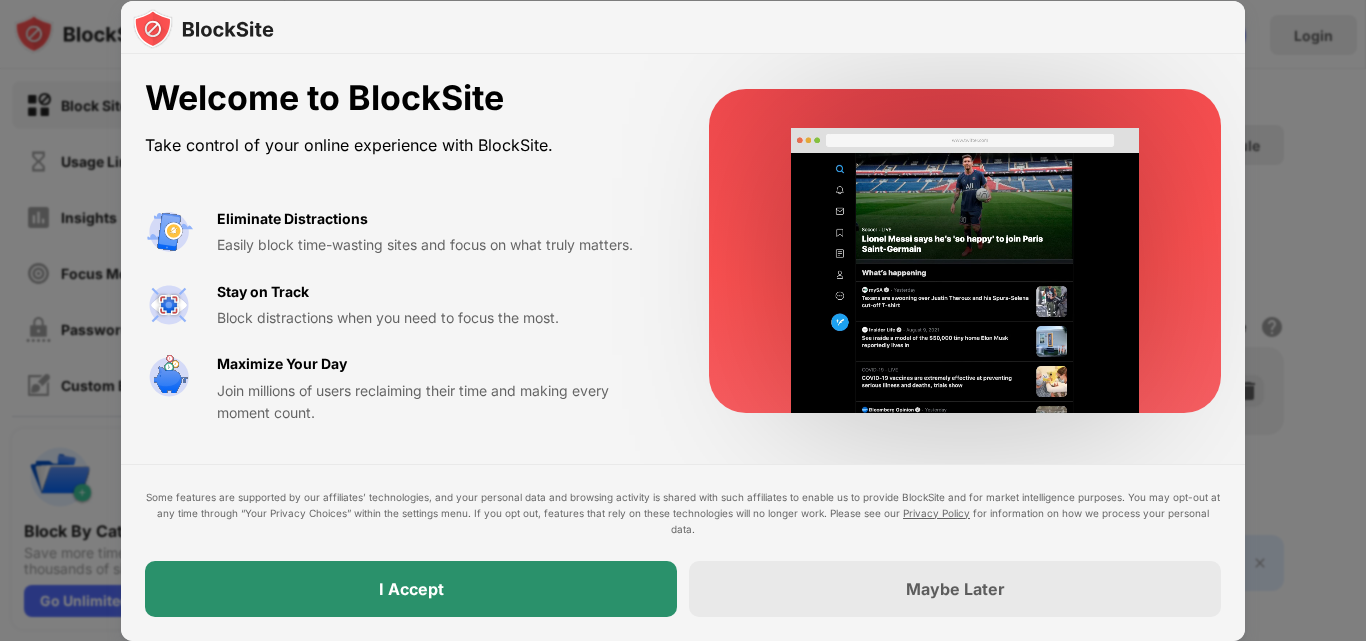 click on "I Accept" at bounding box center [411, 589] 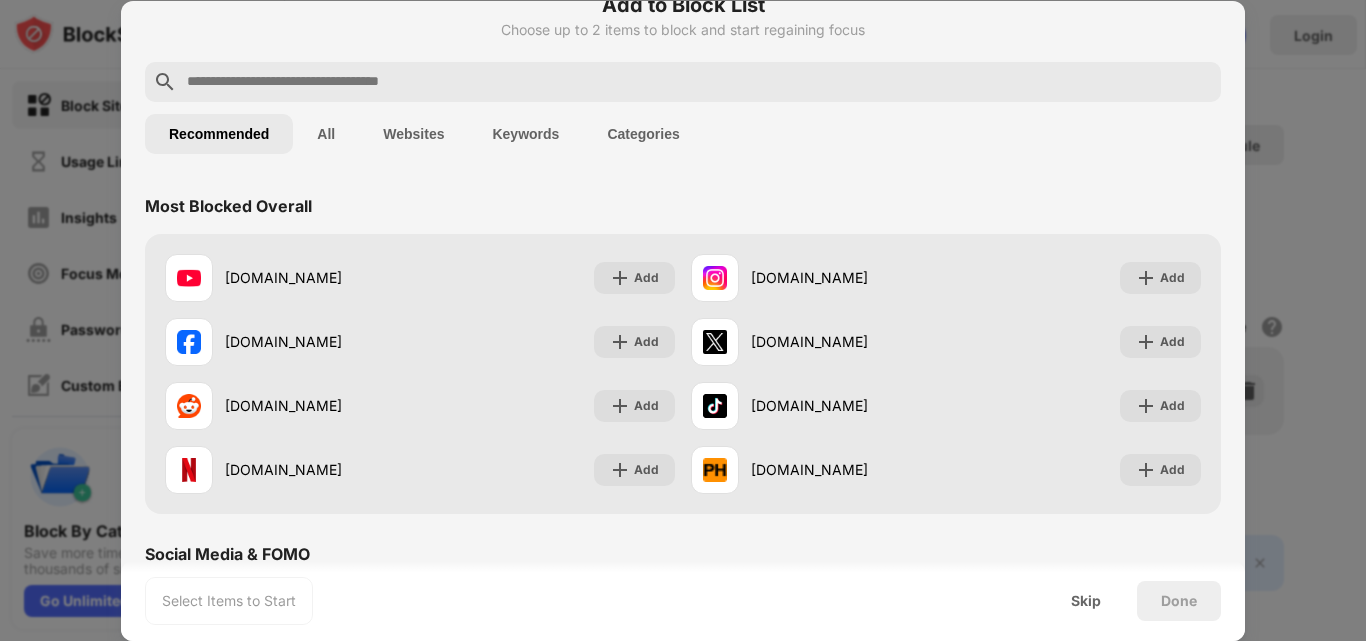scroll, scrollTop: 0, scrollLeft: 0, axis: both 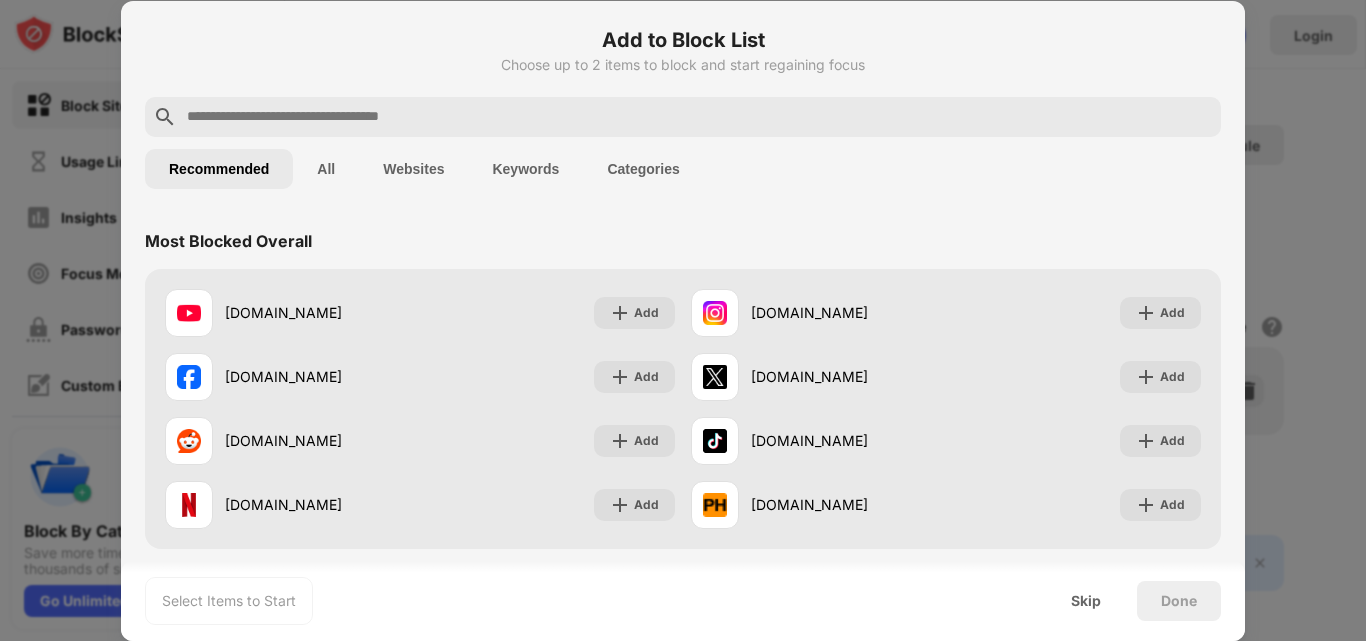 click at bounding box center (683, 320) 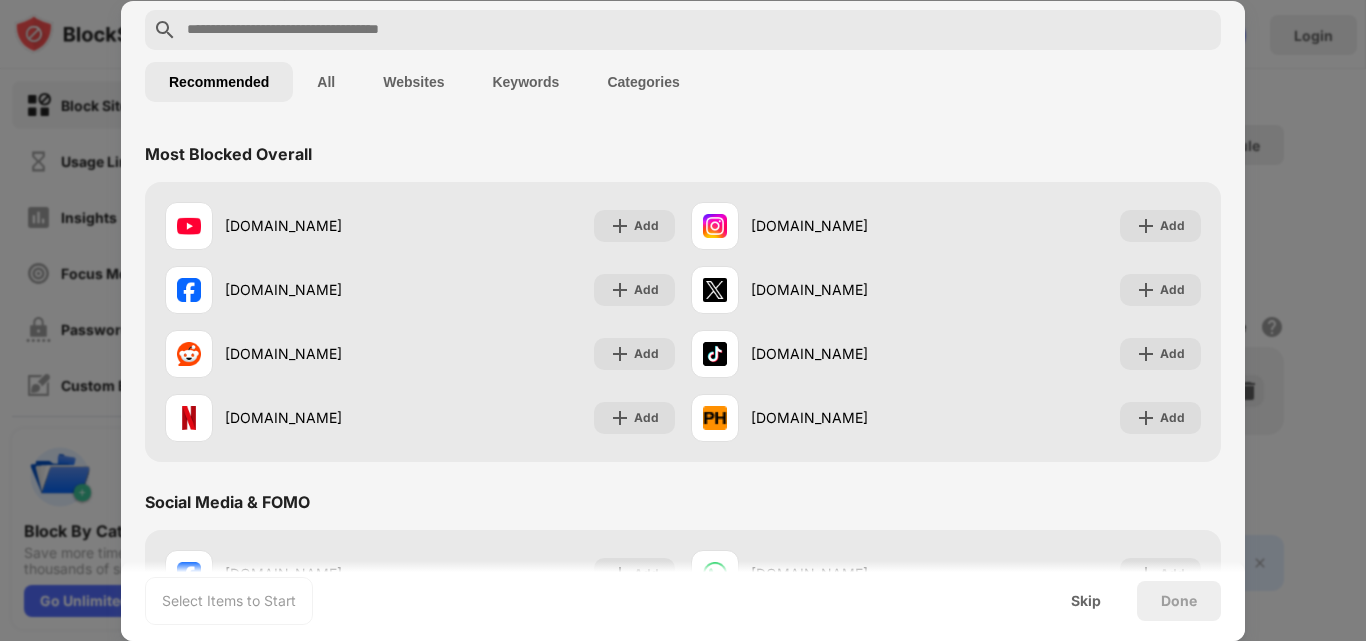 scroll, scrollTop: 300, scrollLeft: 0, axis: vertical 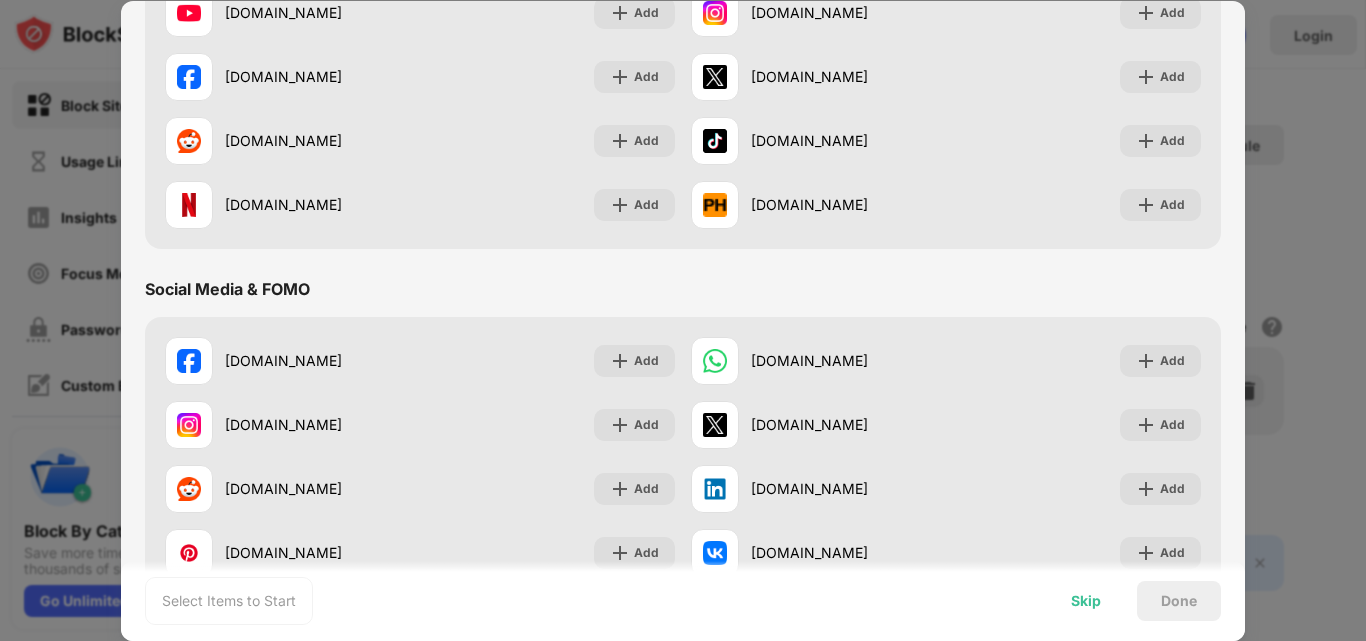 click on "Skip" at bounding box center [1086, 601] 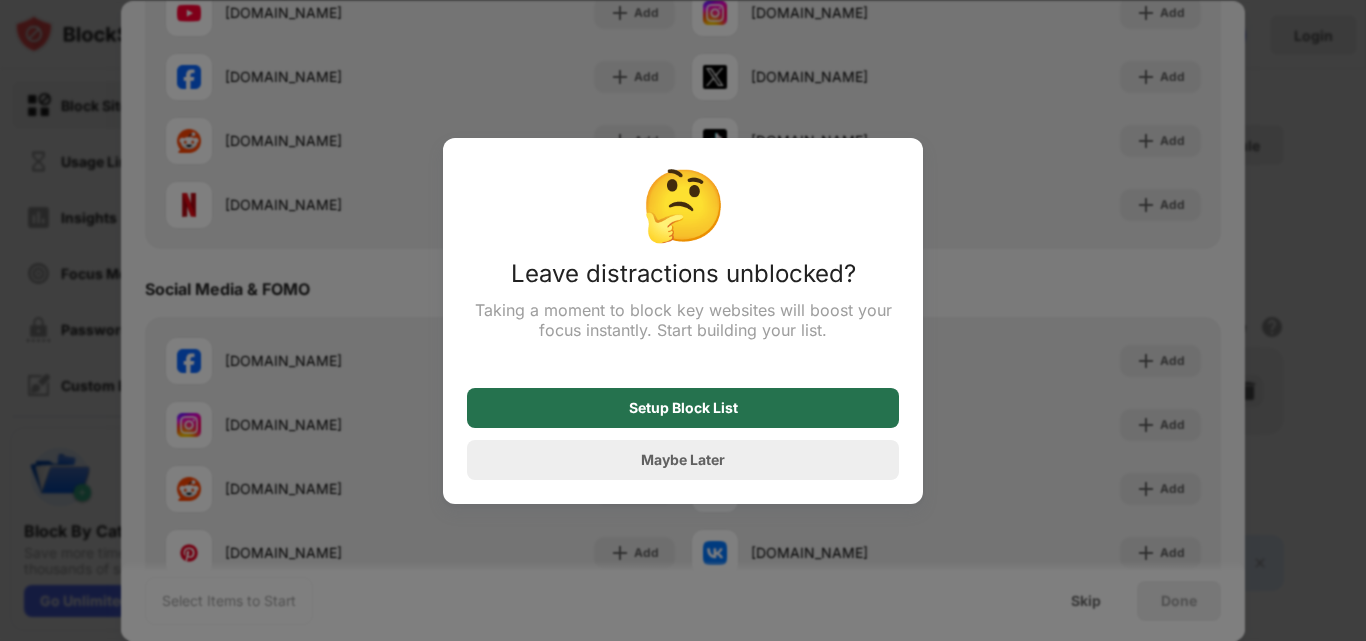 click on "Setup Block List" at bounding box center [683, 408] 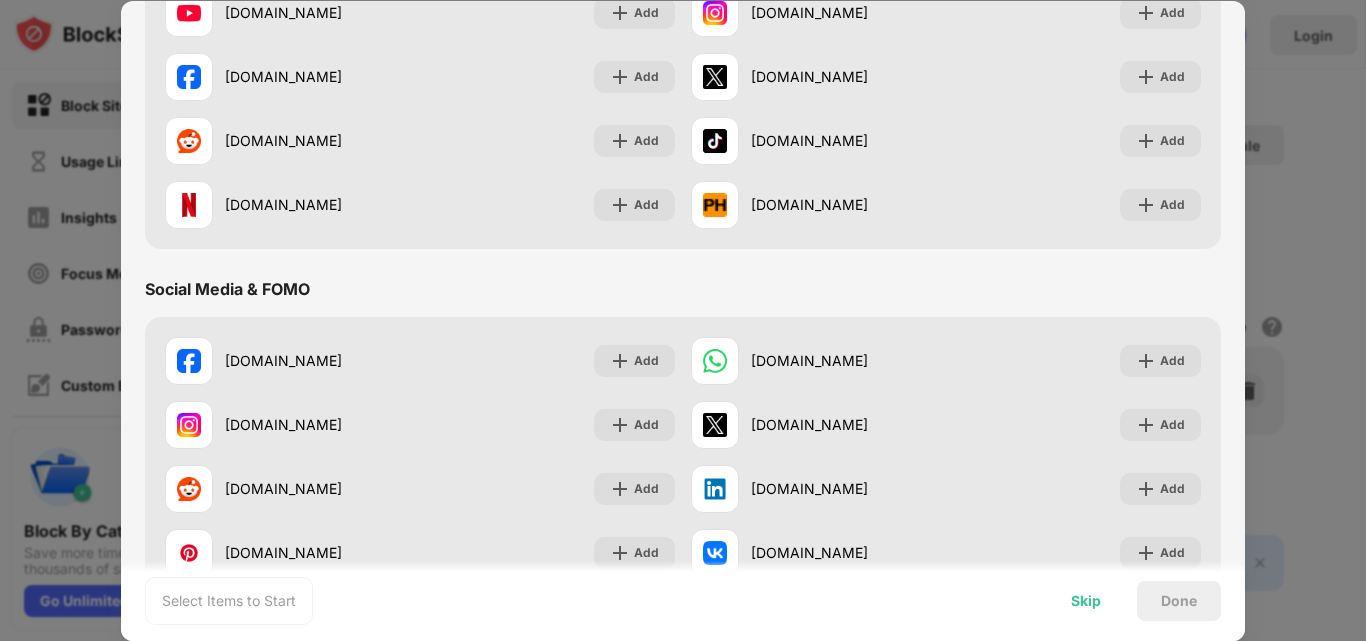 click on "Skip" at bounding box center [1086, 601] 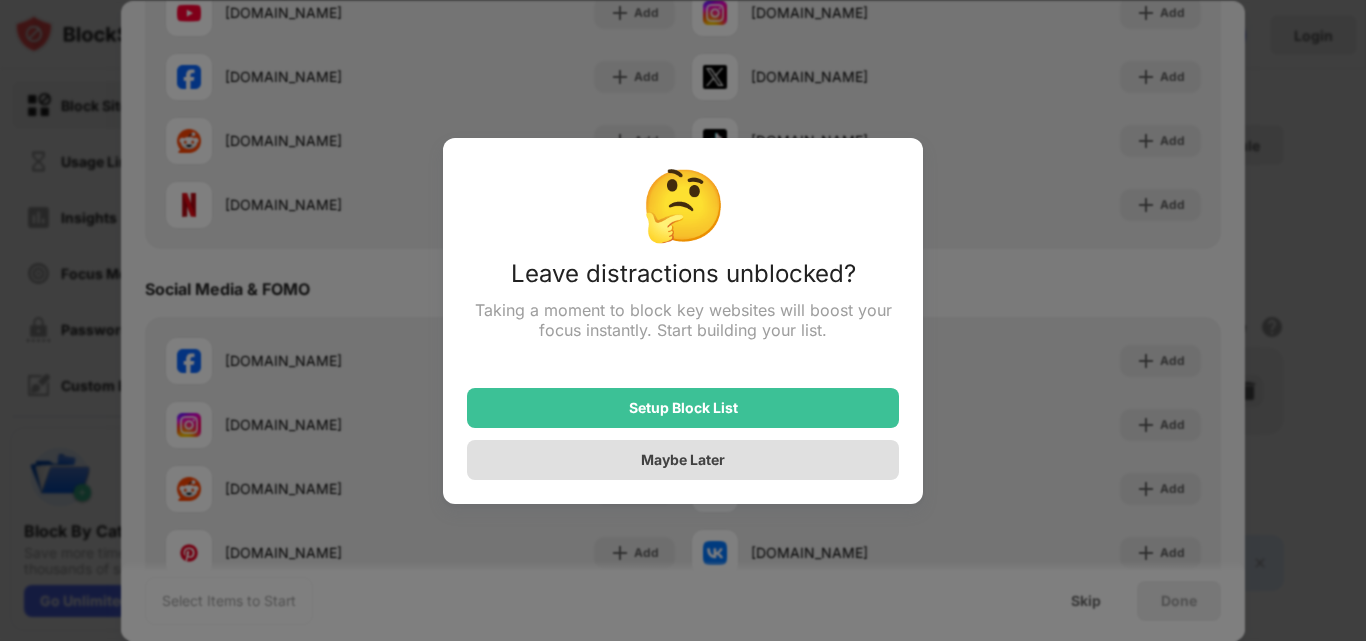 click on "Maybe Later" at bounding box center (683, 459) 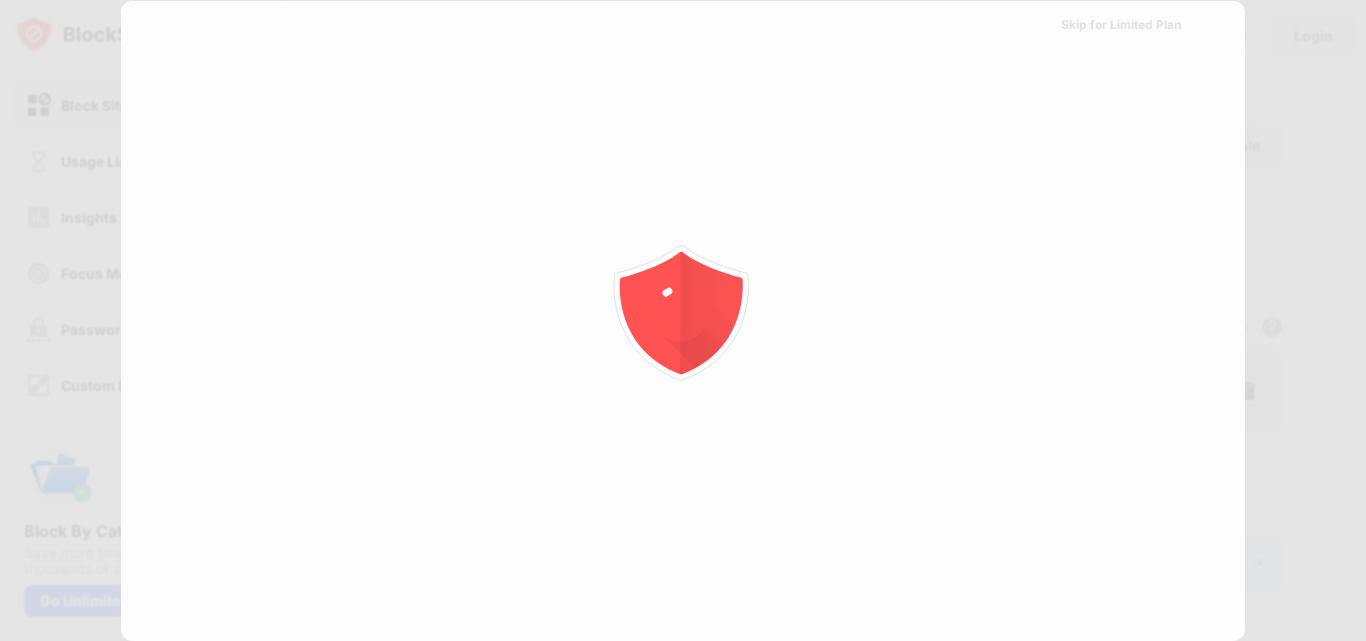 scroll, scrollTop: 0, scrollLeft: 0, axis: both 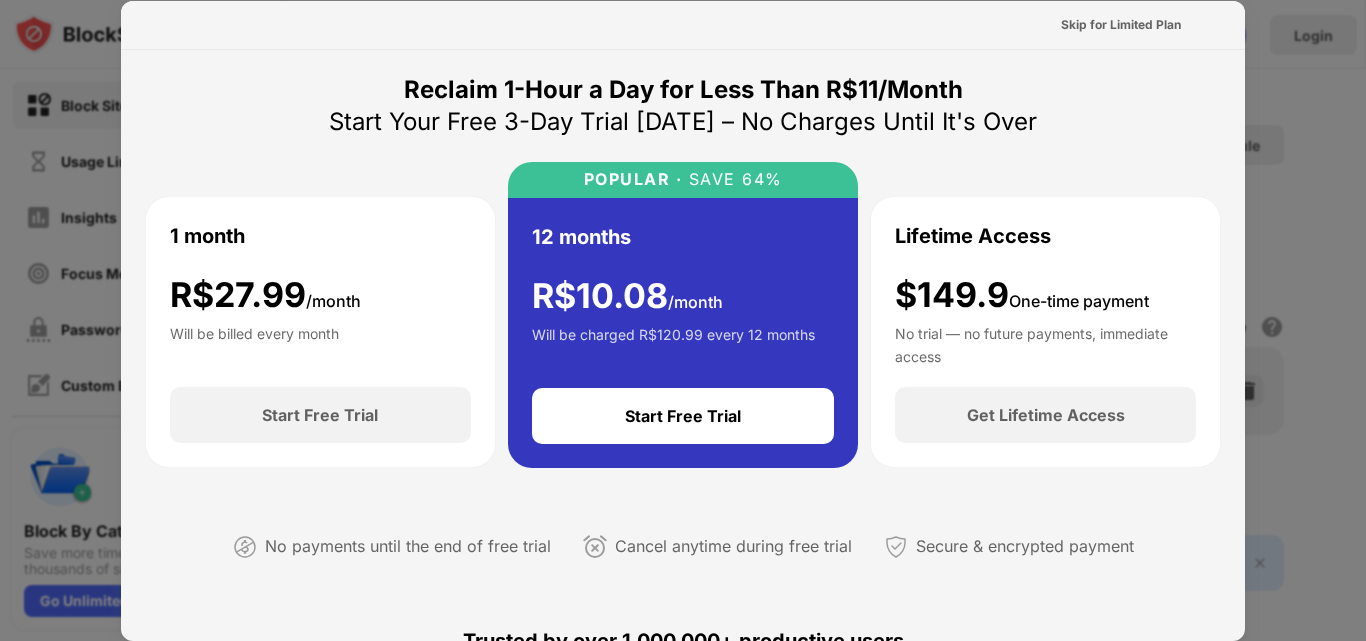 click at bounding box center (683, 320) 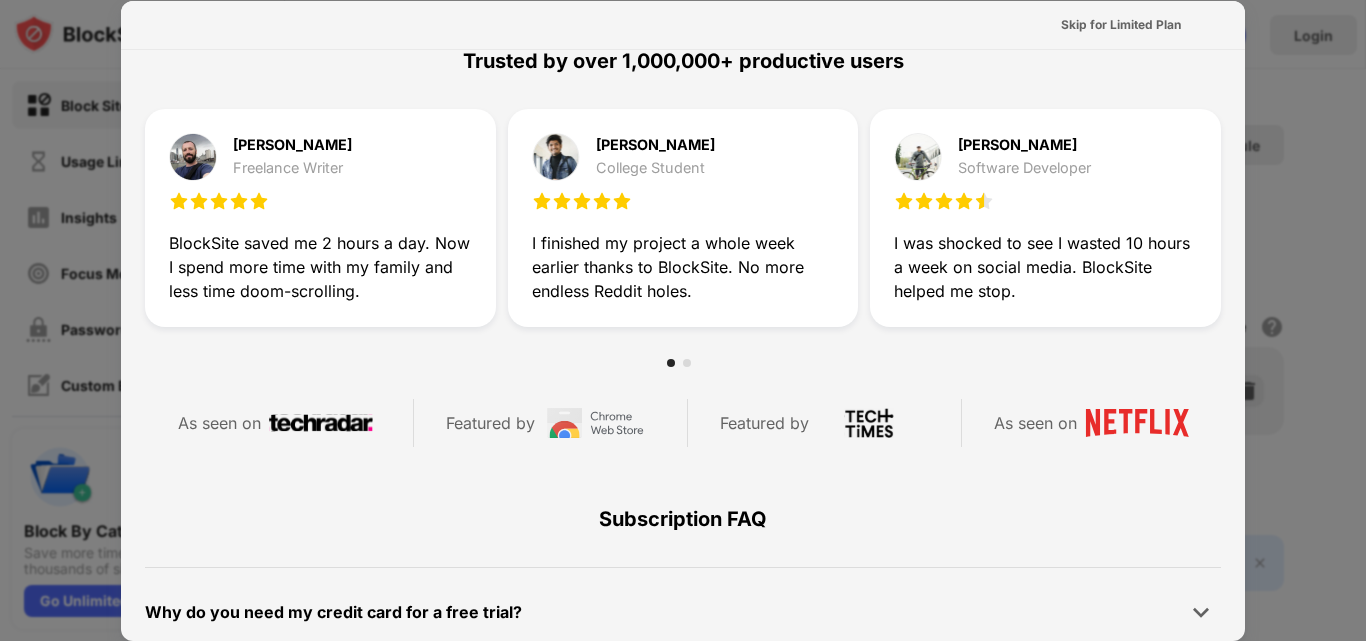 scroll, scrollTop: 575, scrollLeft: 0, axis: vertical 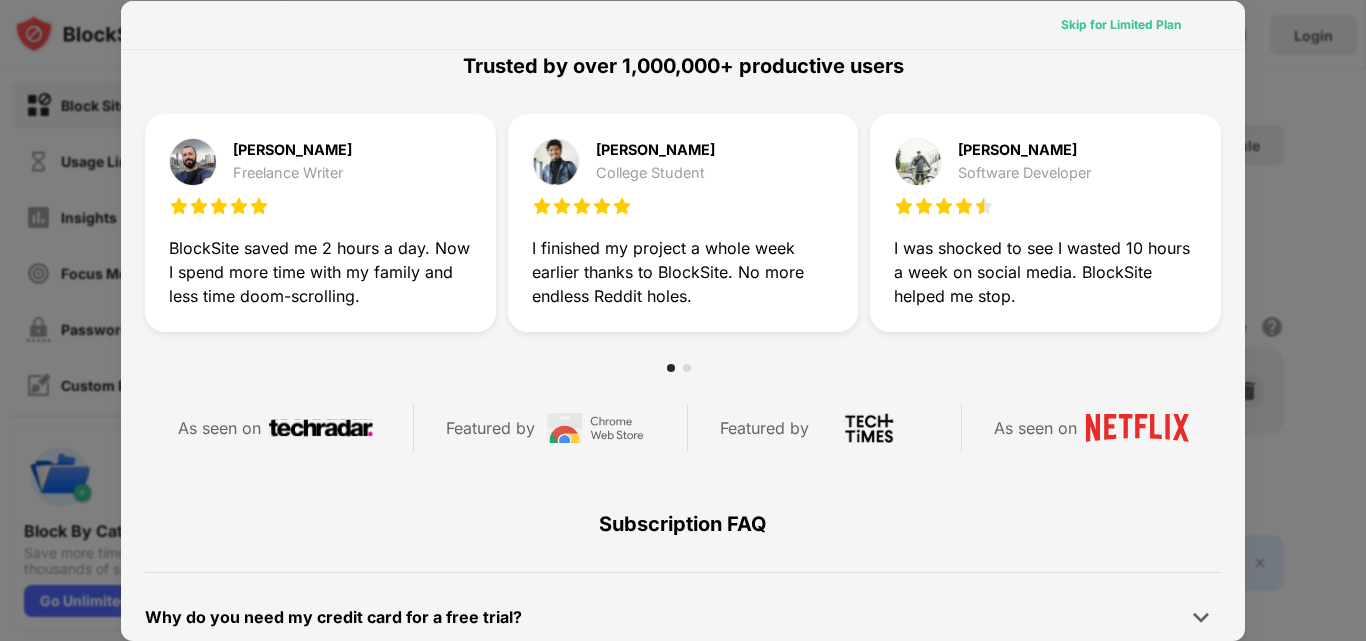 click on "Skip for Limited Plan" at bounding box center [1121, 25] 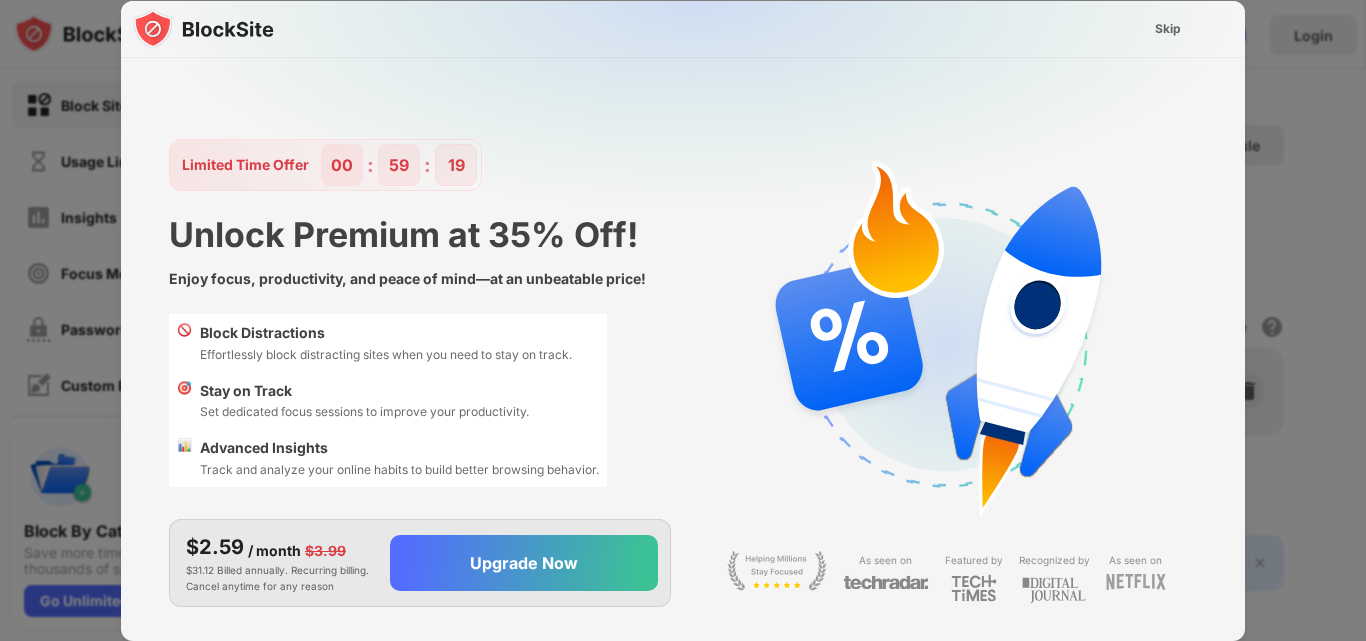 scroll, scrollTop: 0, scrollLeft: 0, axis: both 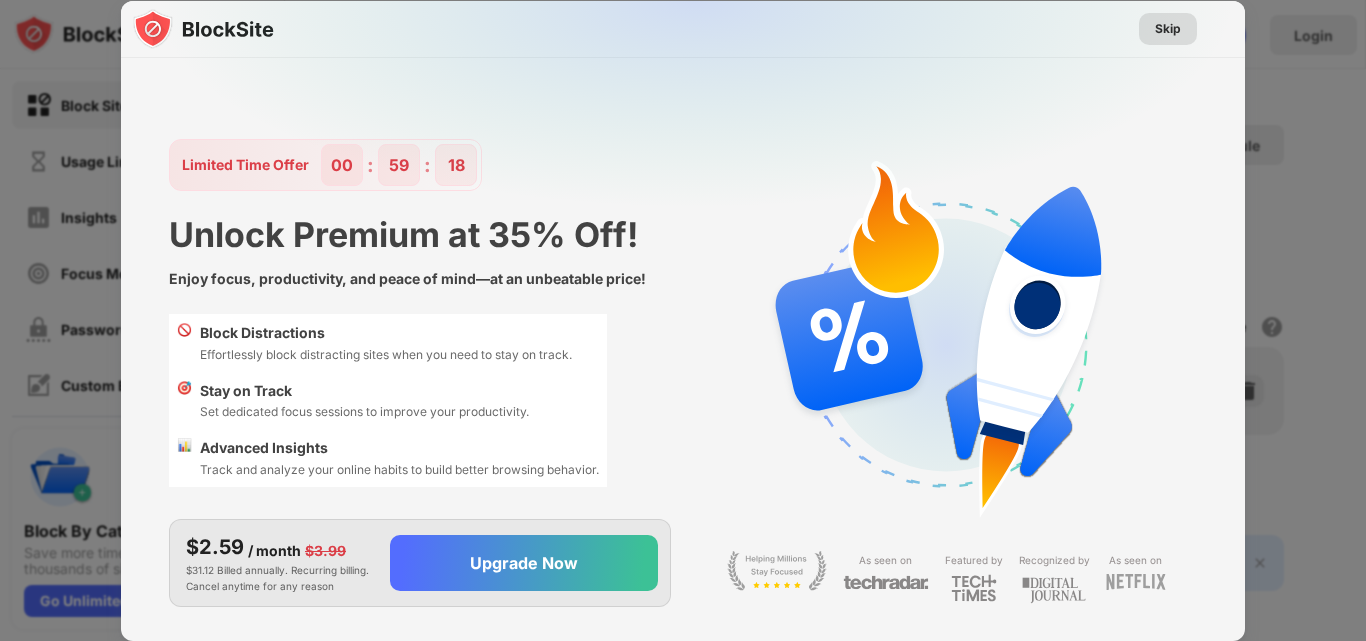 click on "Skip" at bounding box center (1168, 29) 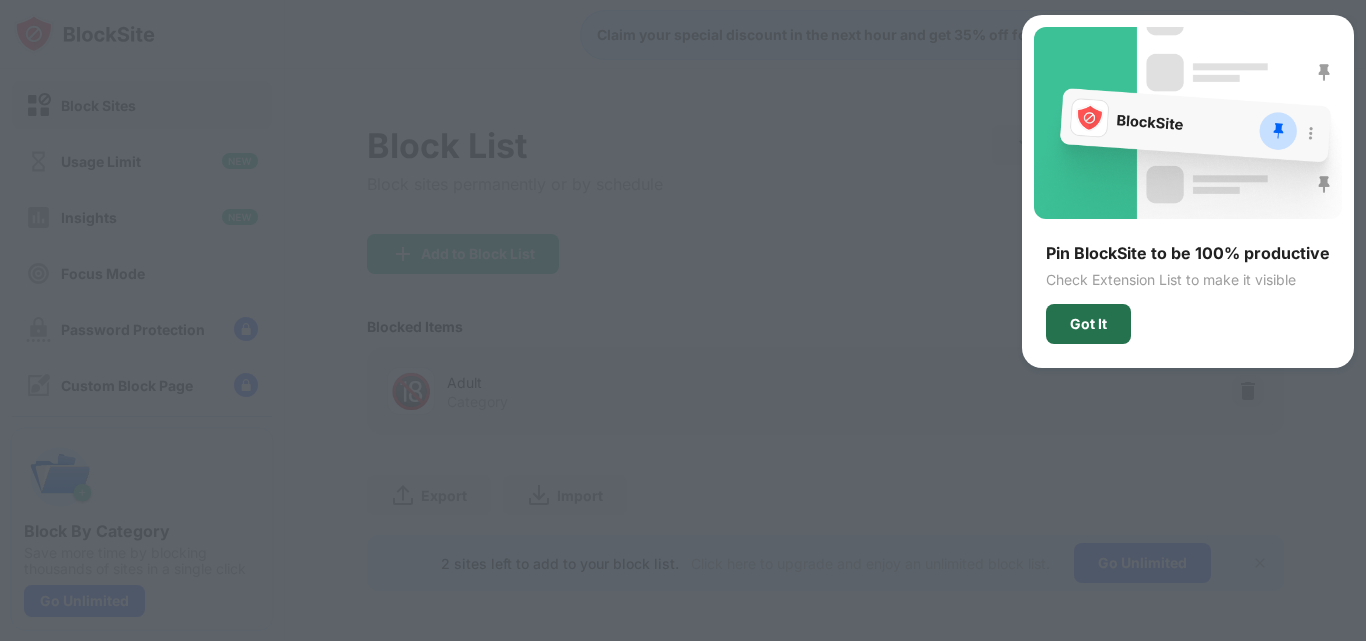 click on "Got It" at bounding box center (1088, 324) 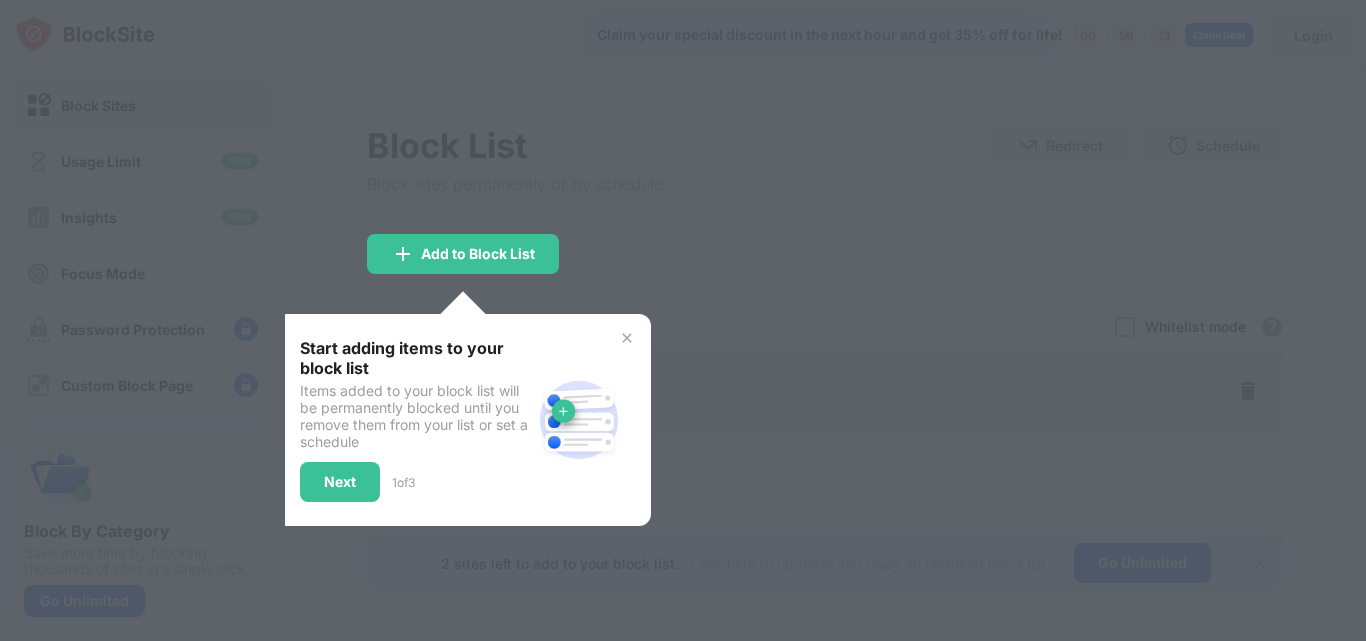 click at bounding box center [627, 338] 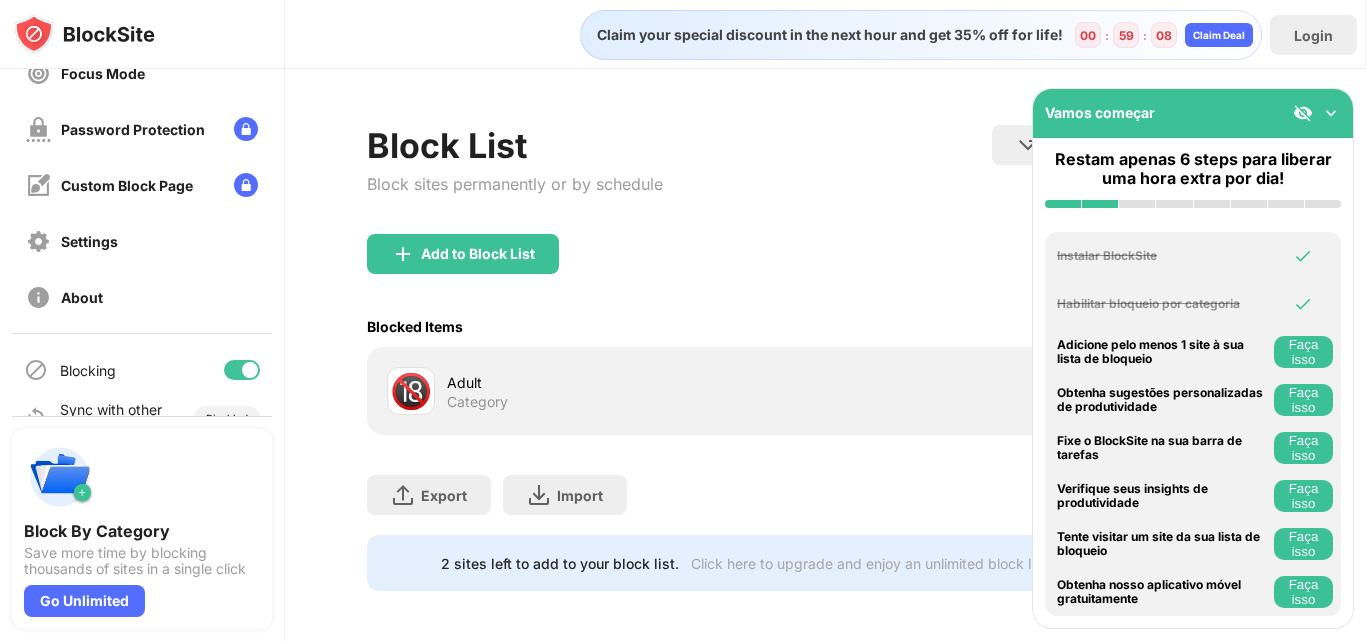 scroll, scrollTop: 238, scrollLeft: 0, axis: vertical 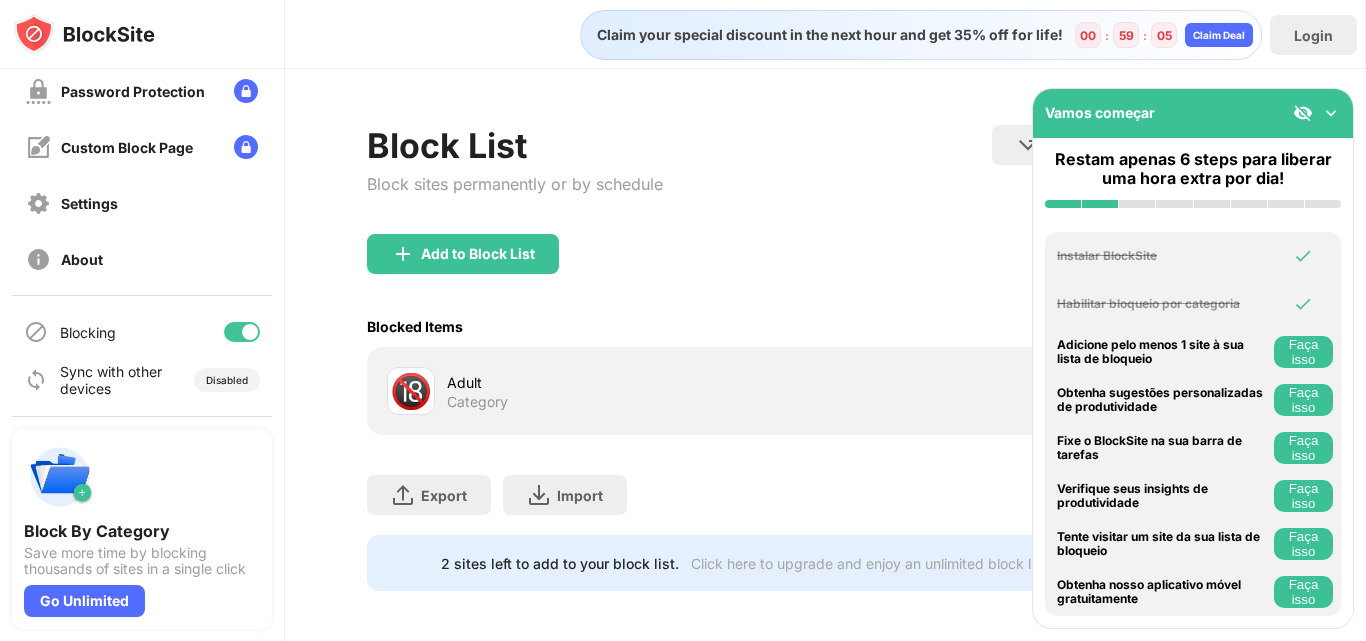 click at bounding box center [1331, 113] 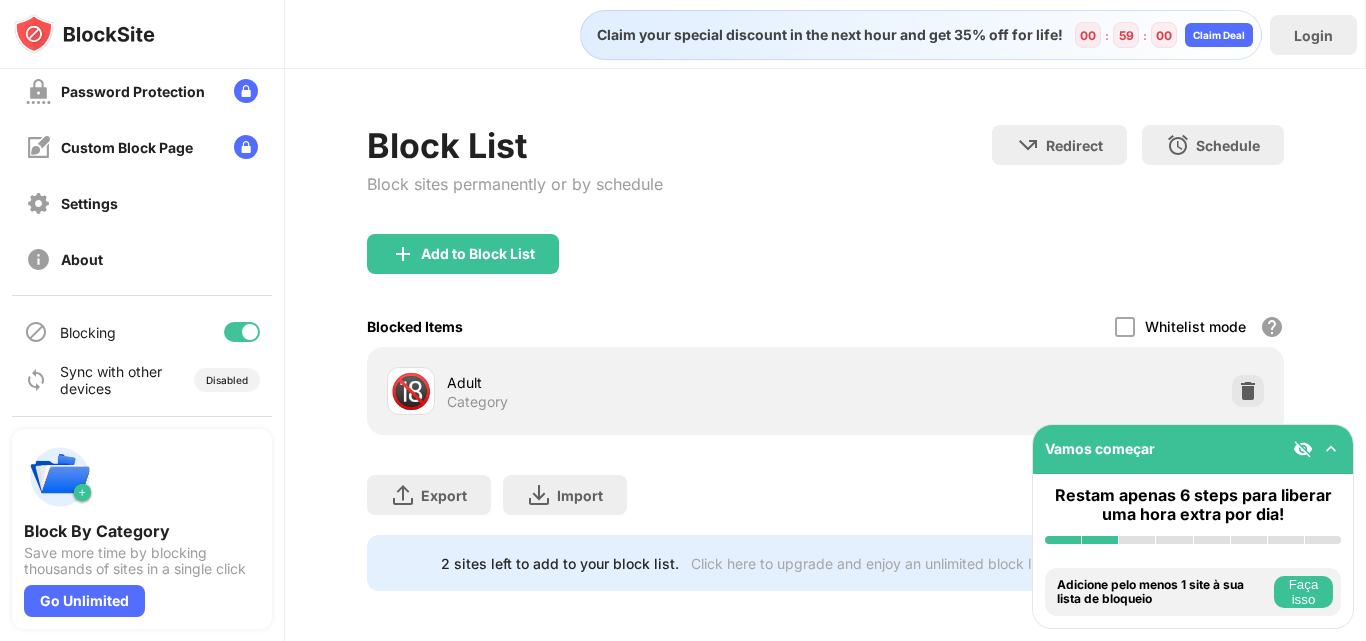 scroll, scrollTop: 21, scrollLeft: 0, axis: vertical 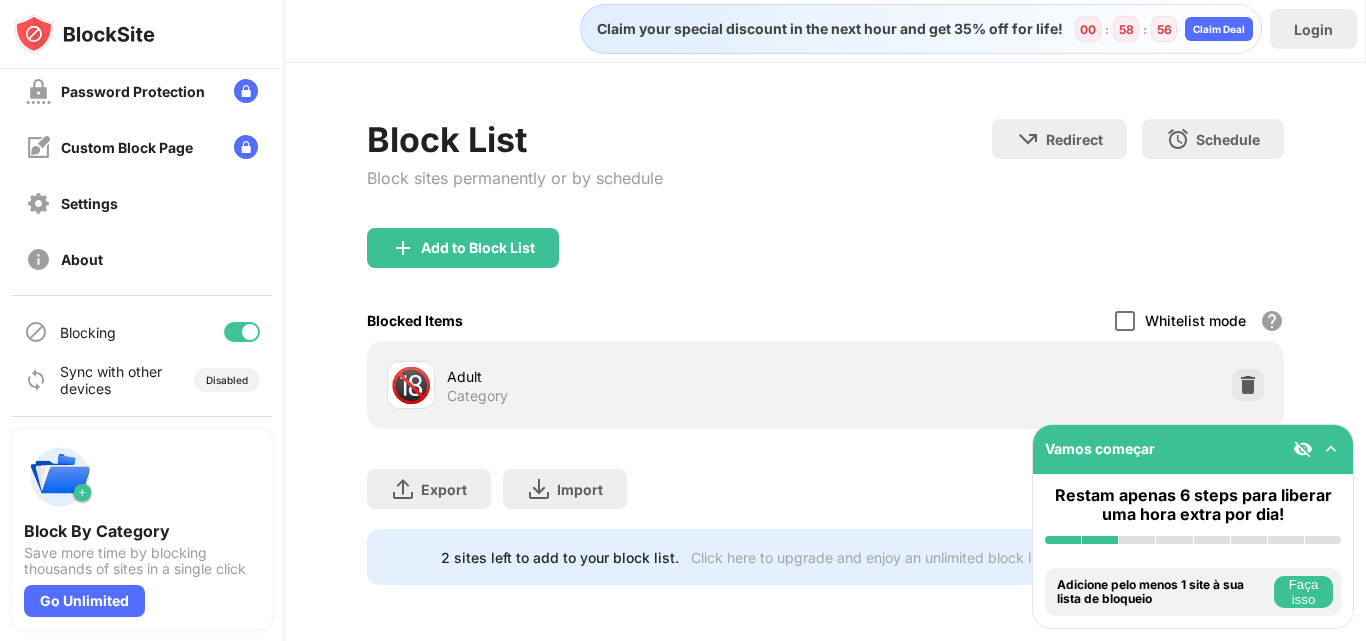 click at bounding box center (1125, 321) 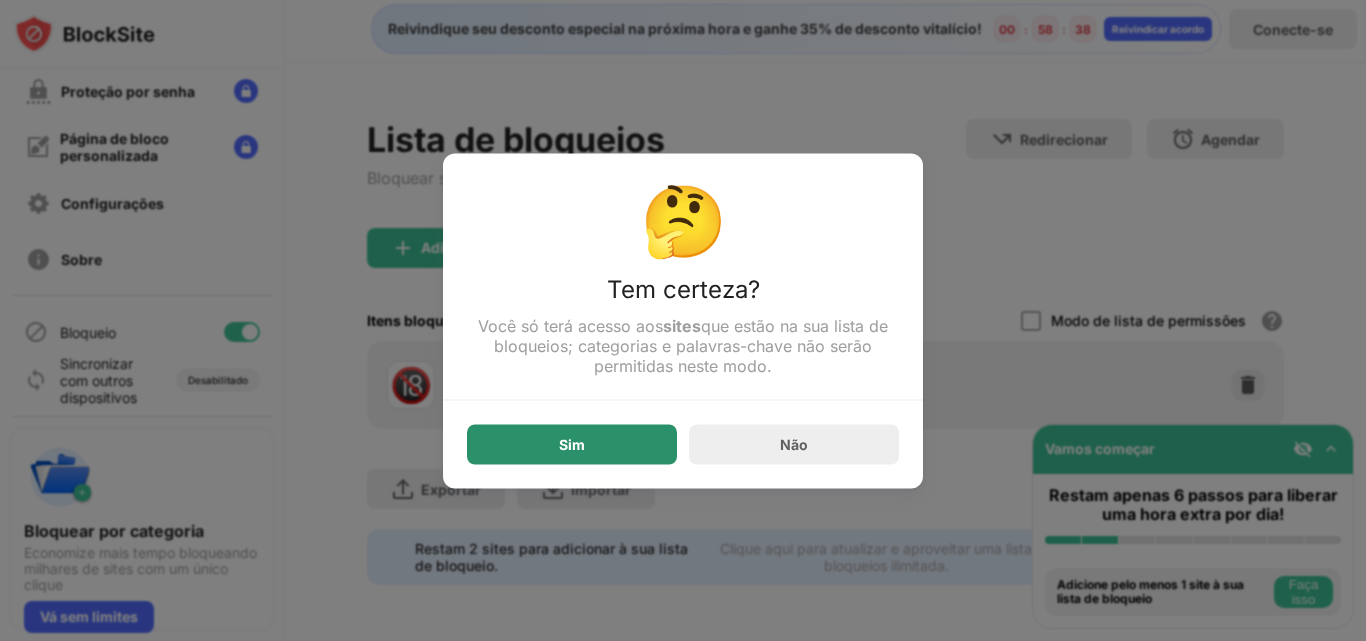 click on "Sim" at bounding box center (572, 443) 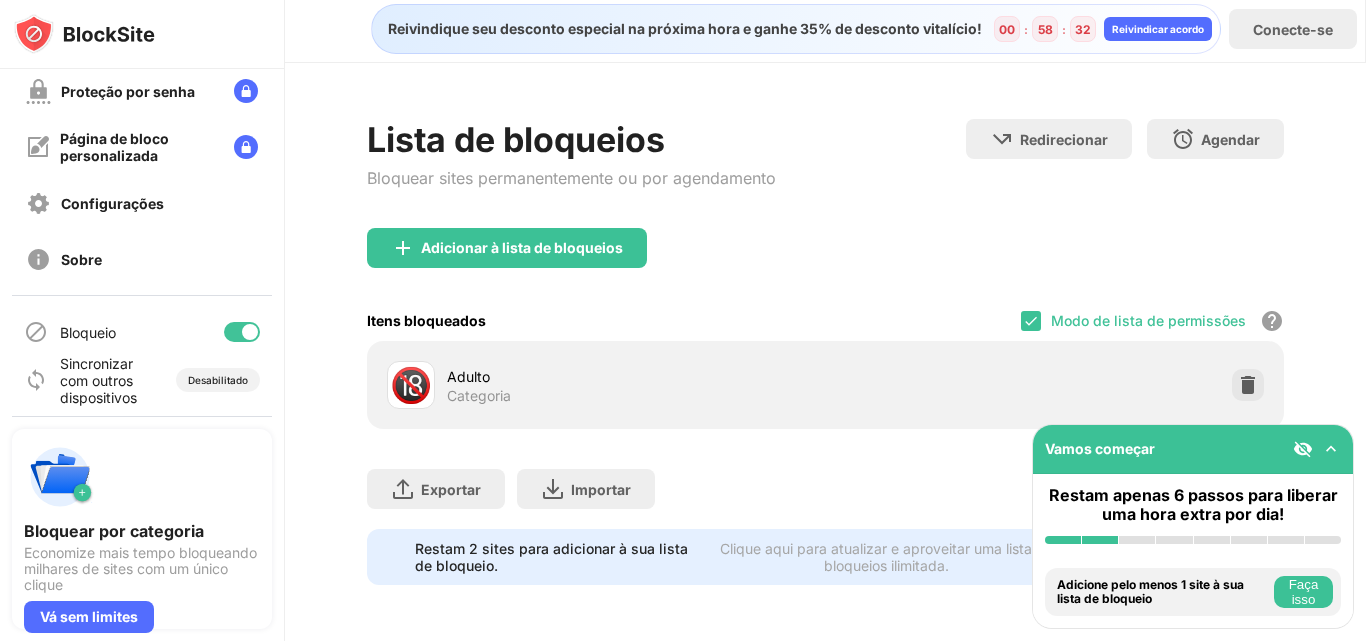 click at bounding box center (1331, 449) 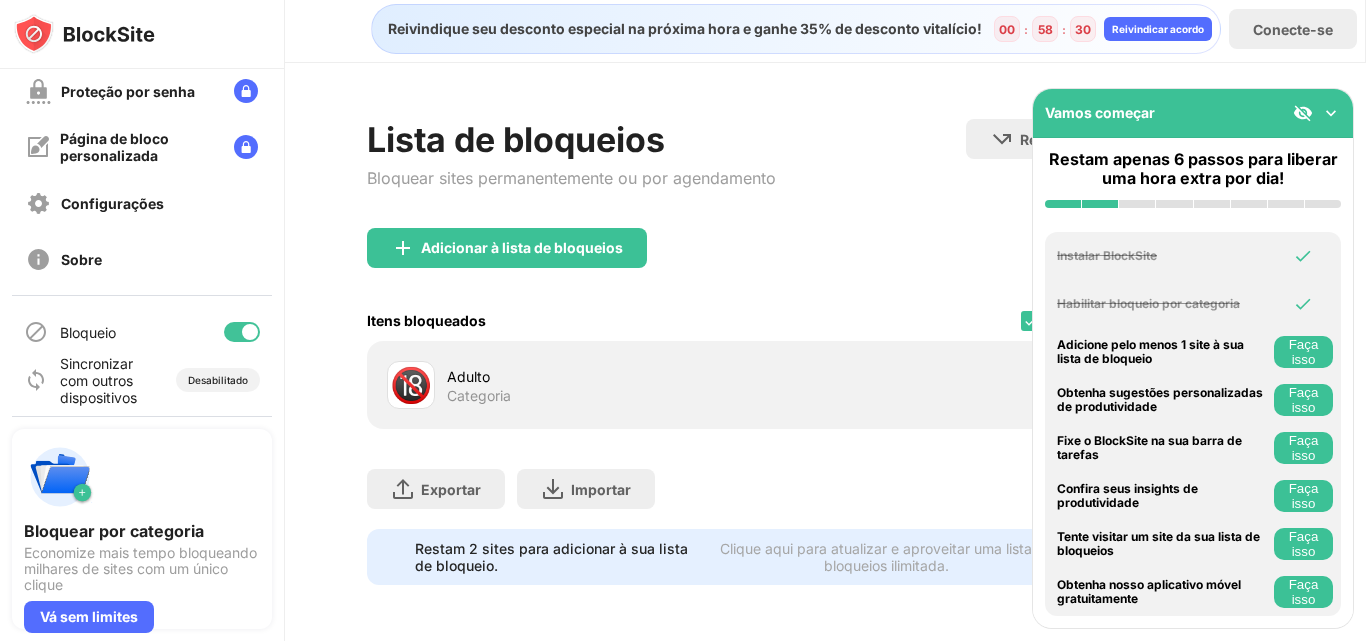 click at bounding box center (1331, 113) 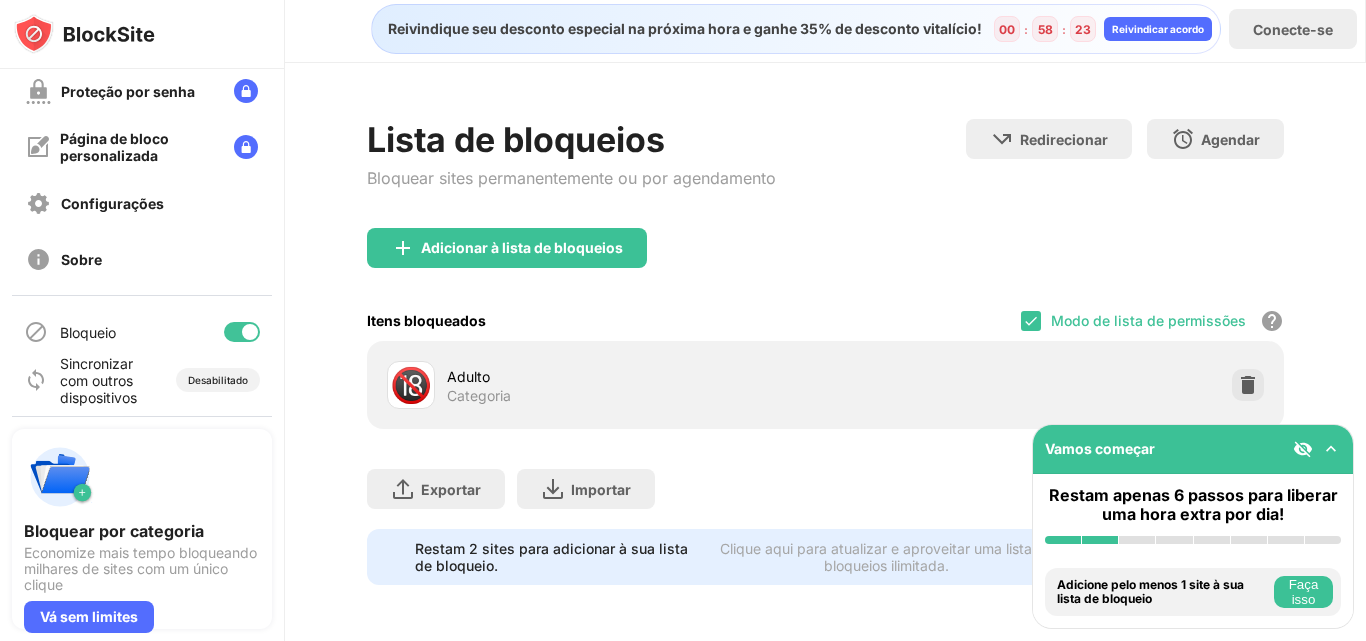 click on "Adulto" at bounding box center [636, 376] 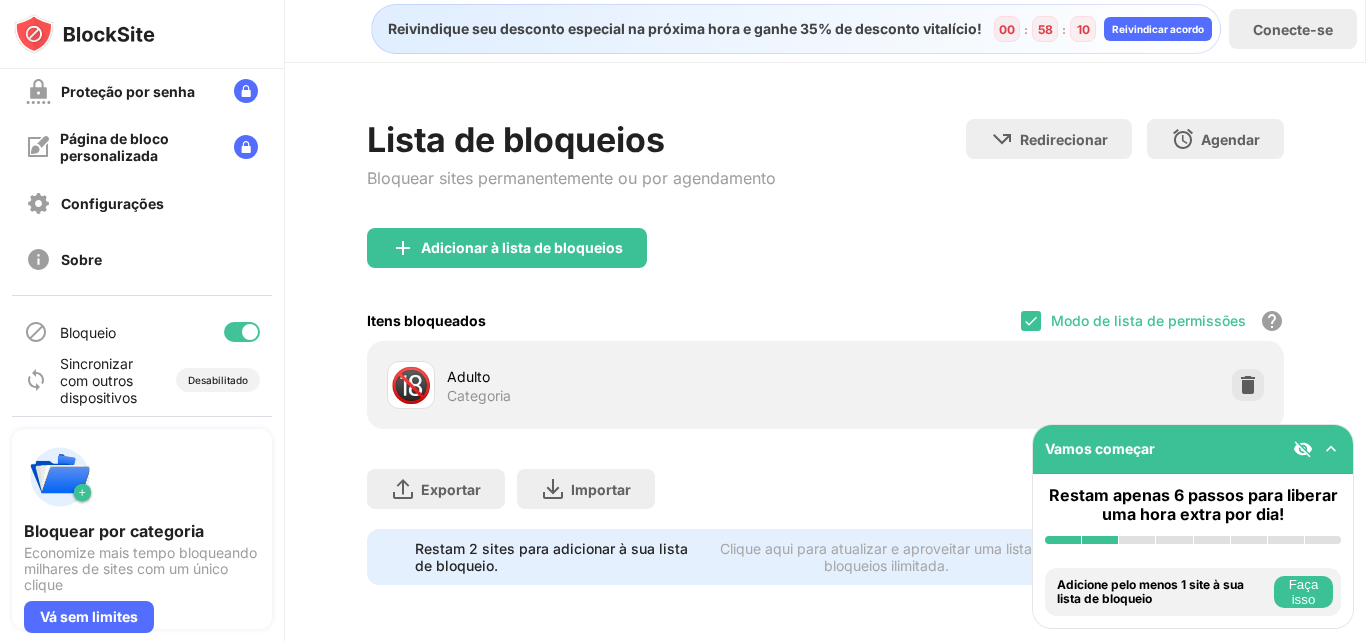 click on "Adicione pelo menos 1 site à sua lista de bloqueio" at bounding box center (1150, 591) 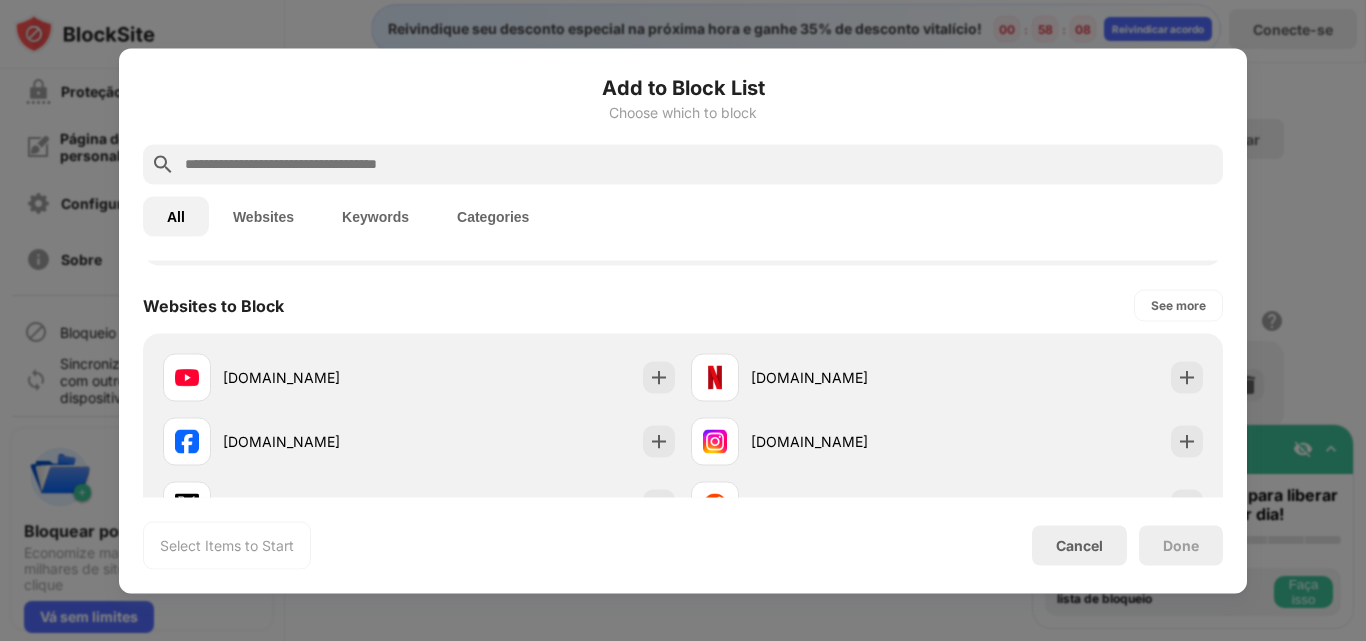 scroll, scrollTop: 284, scrollLeft: 0, axis: vertical 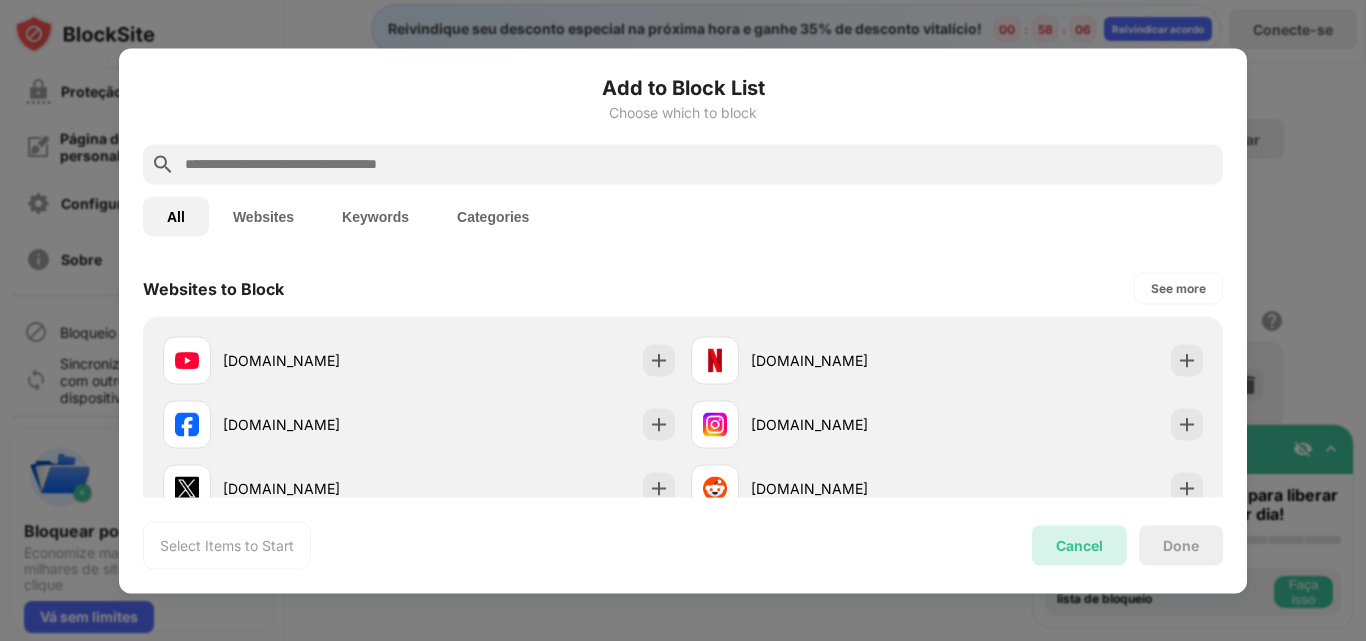 click on "Cancel" at bounding box center (1079, 545) 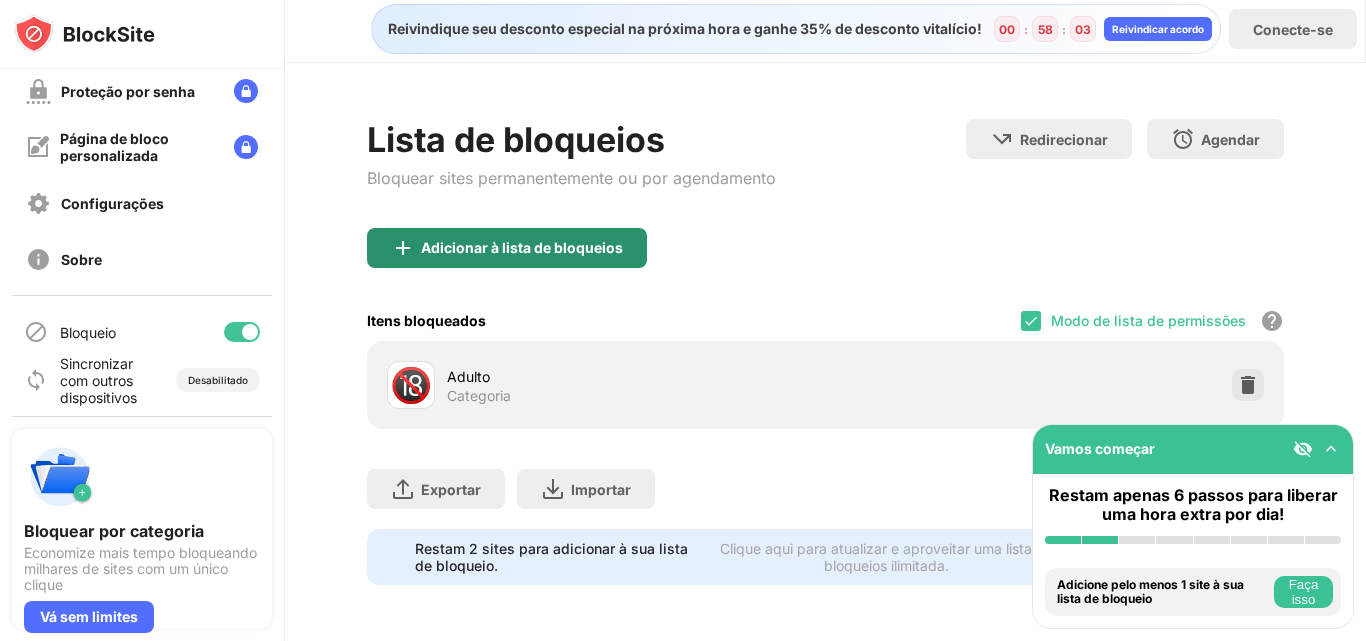 click on "Adicionar à lista de bloqueios" at bounding box center [507, 248] 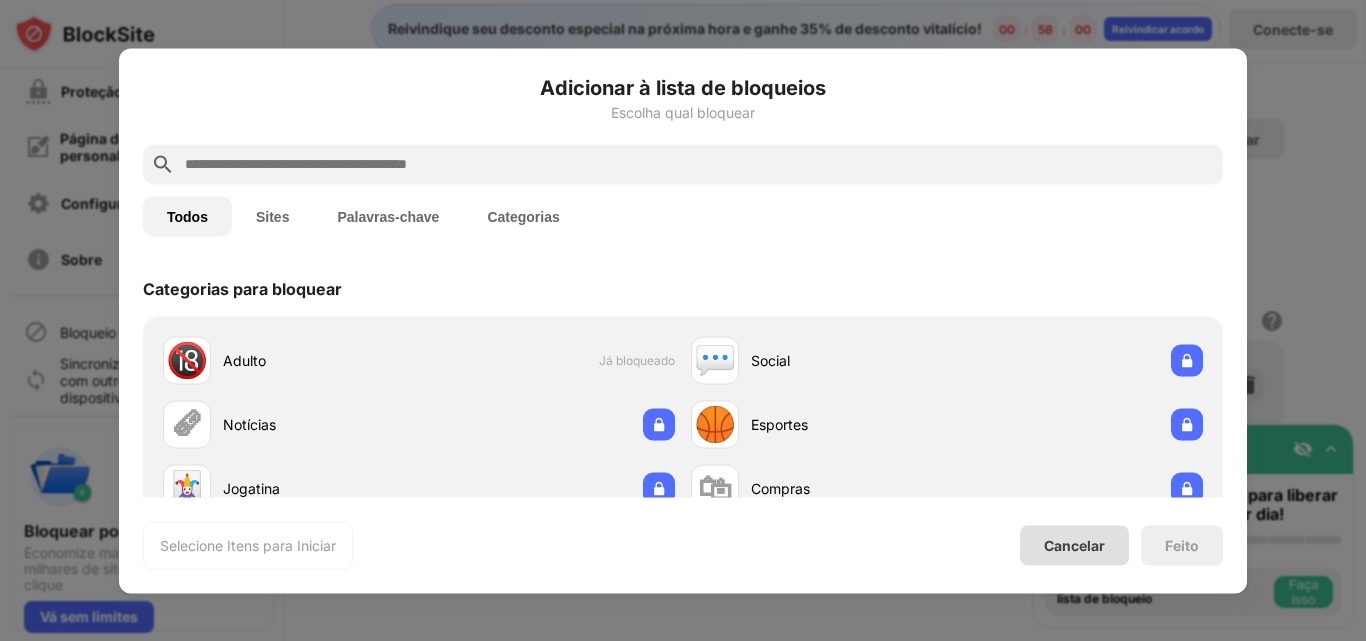 click on "Cancelar" at bounding box center [1074, 545] 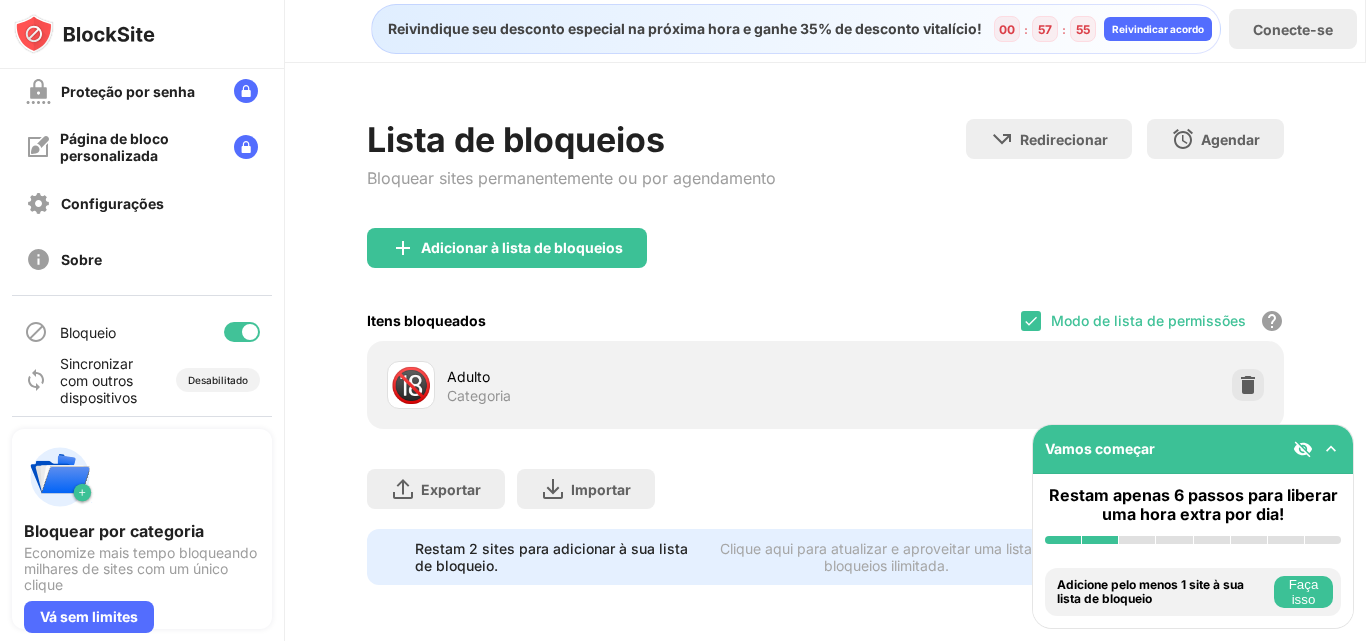scroll, scrollTop: 21, scrollLeft: 0, axis: vertical 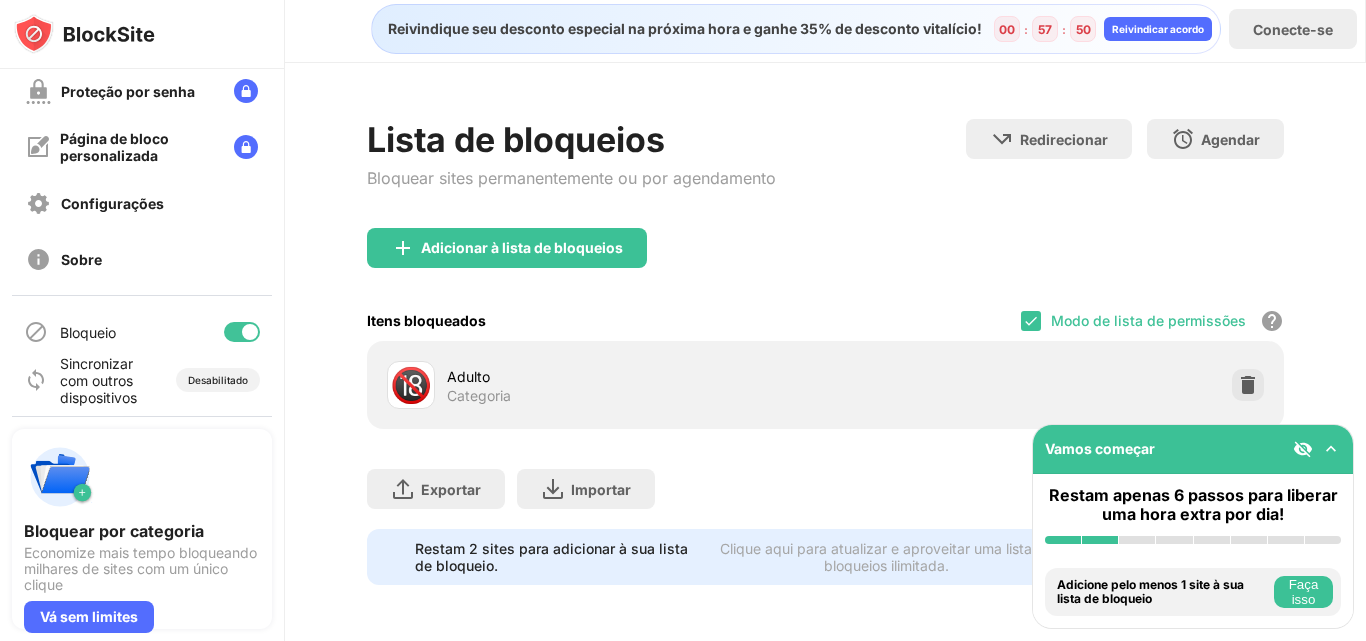 click at bounding box center (1331, 449) 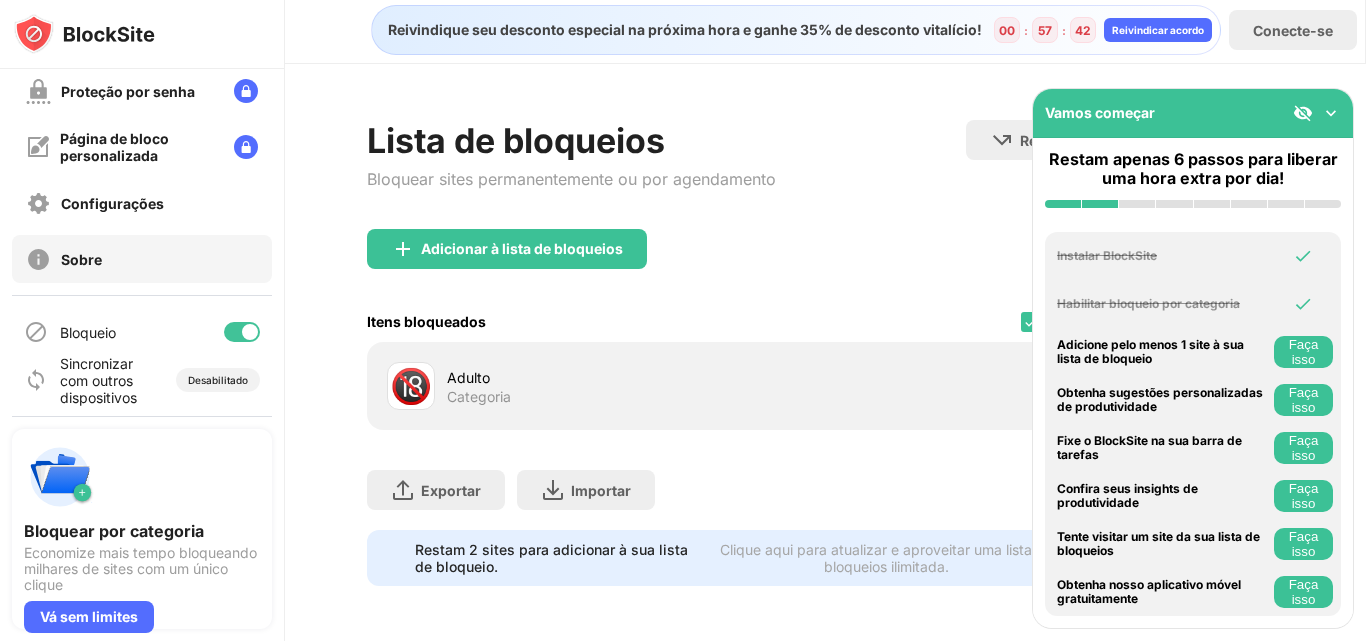 scroll, scrollTop: 0, scrollLeft: 0, axis: both 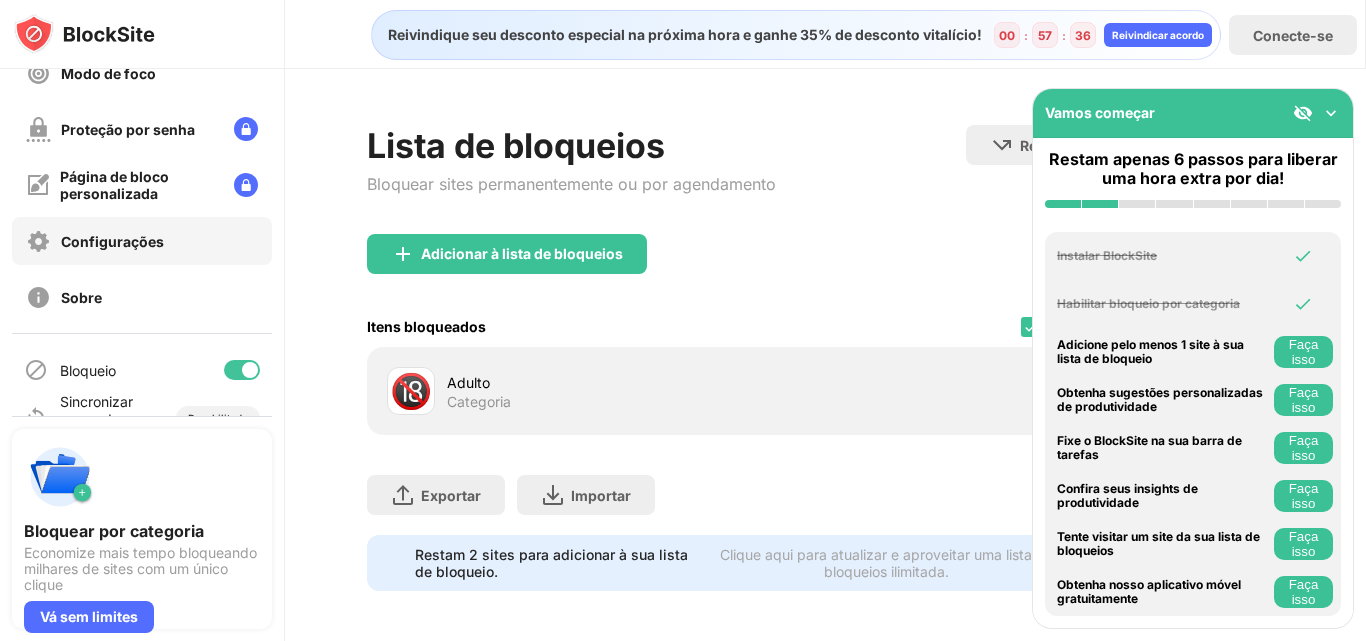 click on "Configurações" at bounding box center [112, 241] 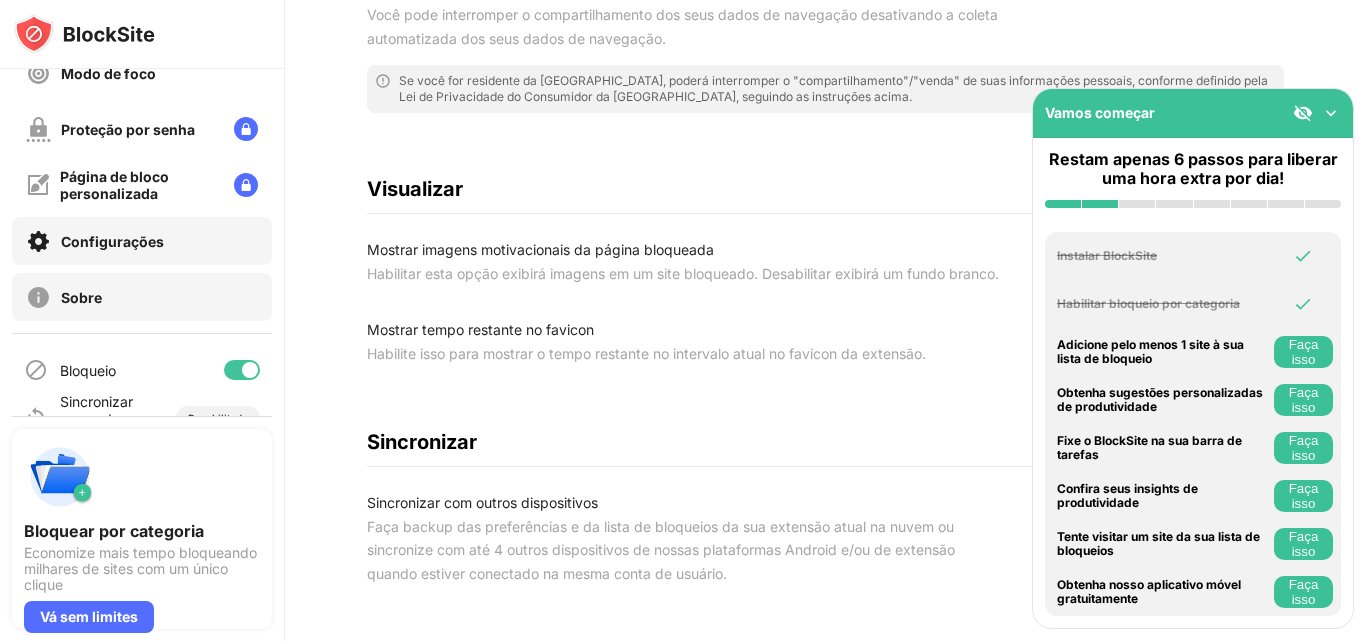 scroll, scrollTop: 600, scrollLeft: 0, axis: vertical 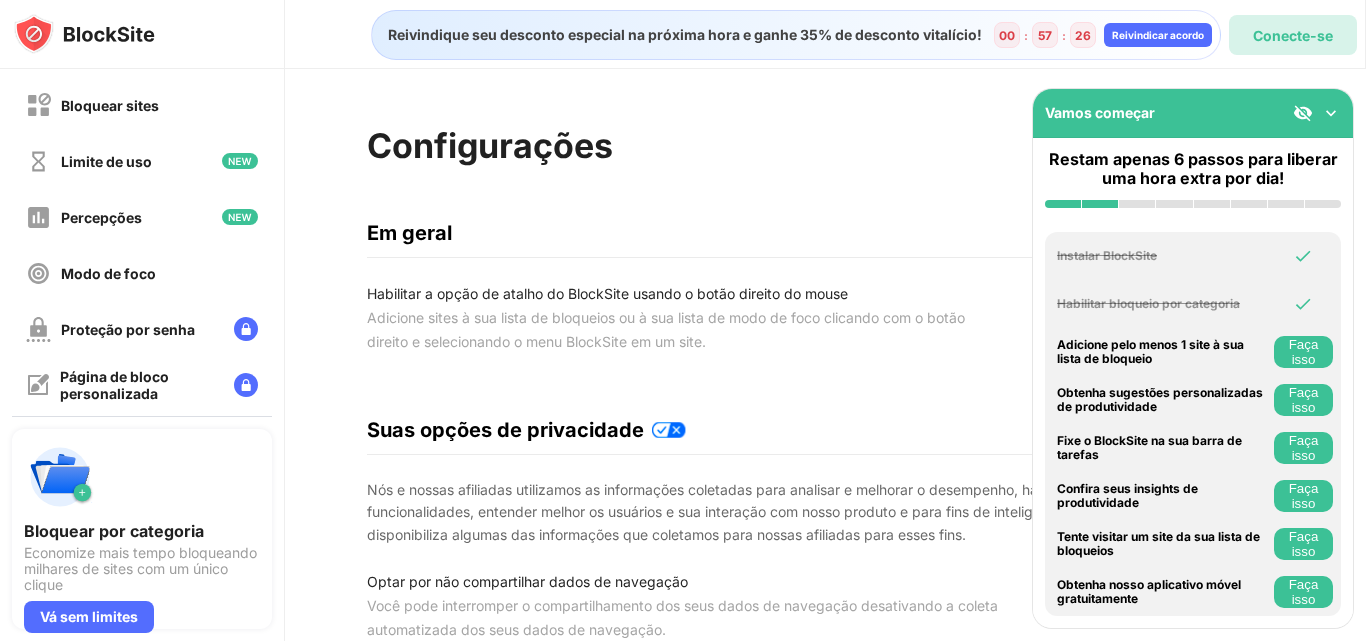 click on "Conecte-se" at bounding box center (1293, 35) 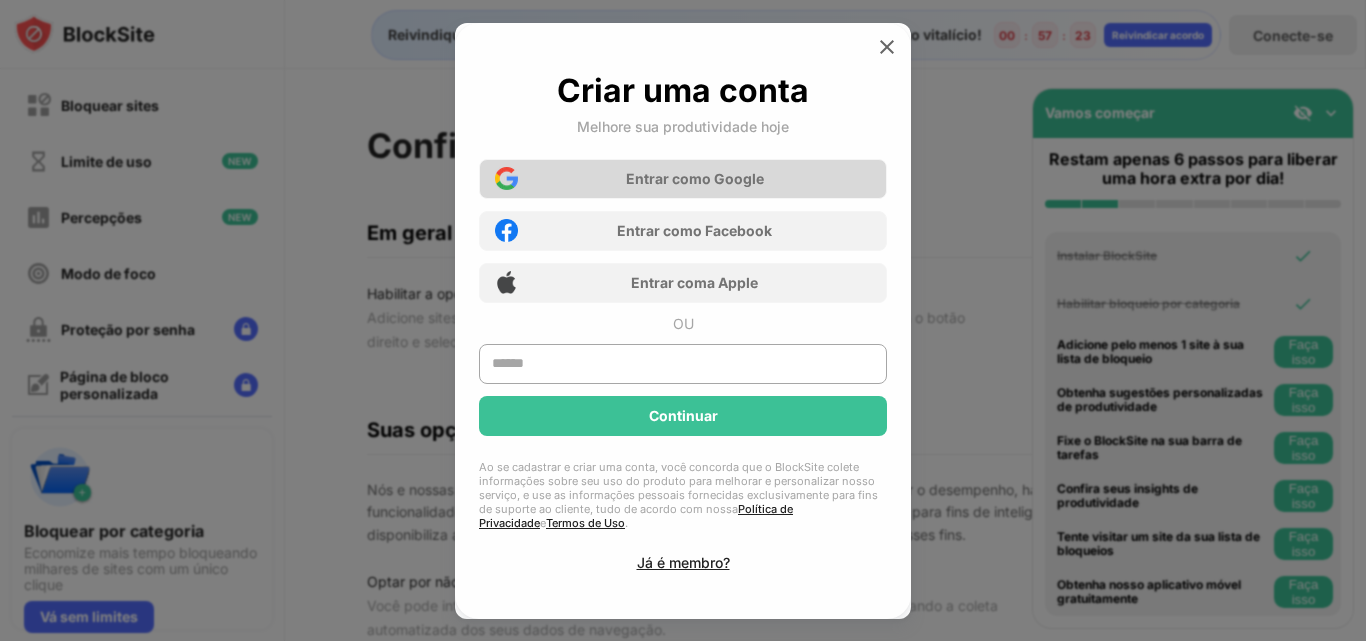 click on "Entrar com" at bounding box center (664, 178) 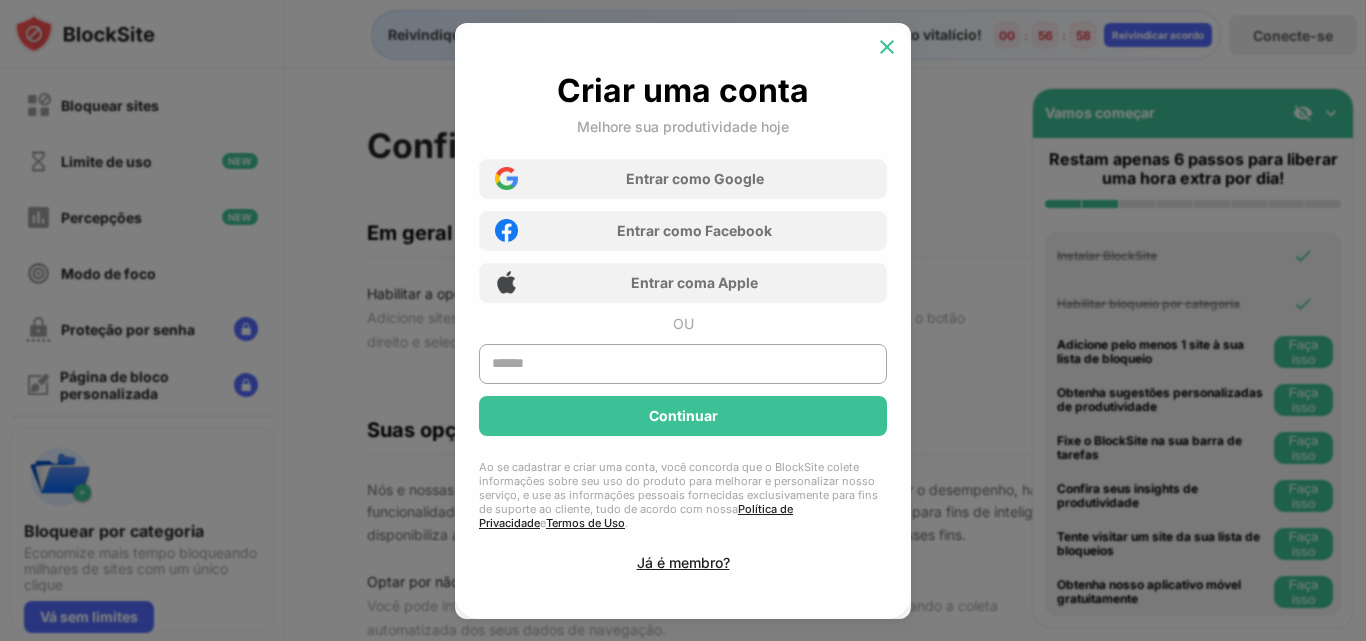 click at bounding box center (887, 47) 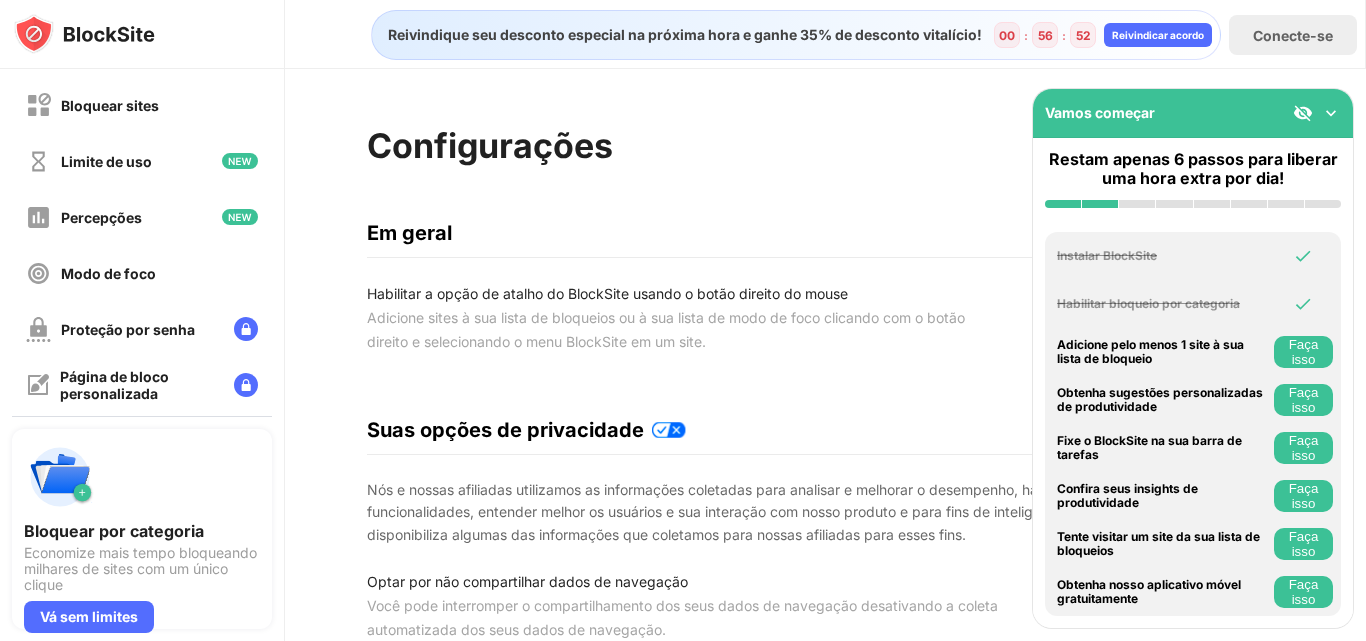 click on "Configurações Habilitar no modo anônimo Em geral Habilitar a opção de atalho do BlockSite usando o botão direito do mouse Adicione sites à sua lista de bloqueios ou à sua lista de modo de foco clicando com o botão direito e selecionando o menu BlockSite em um site. Suas opções de privacidade Nós e nossas afiliadas utilizamos as informações coletadas para analisar e melhorar o desempenho, habilitar determinados recursos e funcionalidades, entender melhor os usuários e sua interação com nosso produto e para fins de inteligência de mercado. Este produto disponibiliza algumas das informações que coletamos para nossas afiliadas para esses fins. Optar por não compartilhar dados de navegação Você pode interromper o compartilhamento dos seus dados de navegação desativando a coleta automatizada dos seus dados de navegação. Visualizar Mostrar imagens motivacionais da página bloqueada Habilitar esta opção exibirá imagens em um site bloqueado. Desabilitar exibirá um fundo branco. Folga" at bounding box center (825, 808) 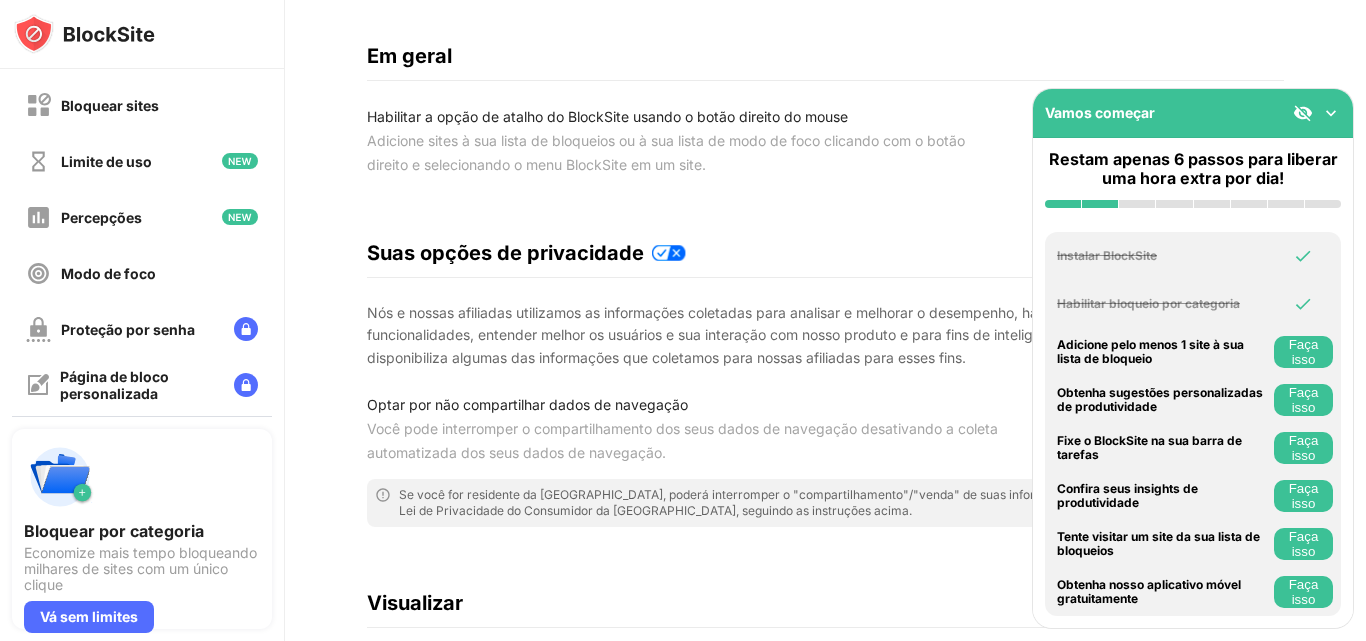 scroll, scrollTop: 0, scrollLeft: 0, axis: both 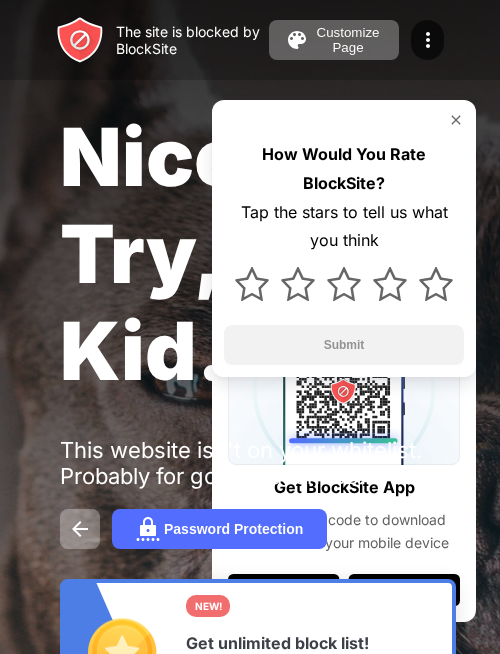 click at bounding box center (456, 120) 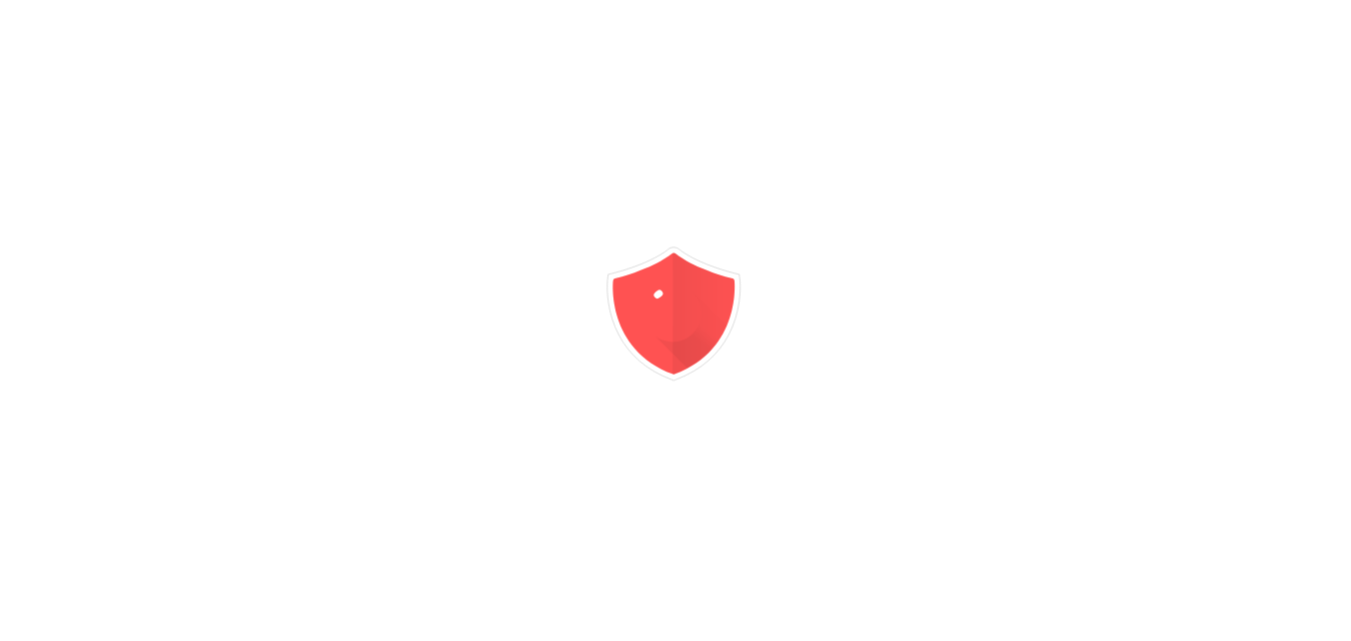 scroll, scrollTop: 0, scrollLeft: 0, axis: both 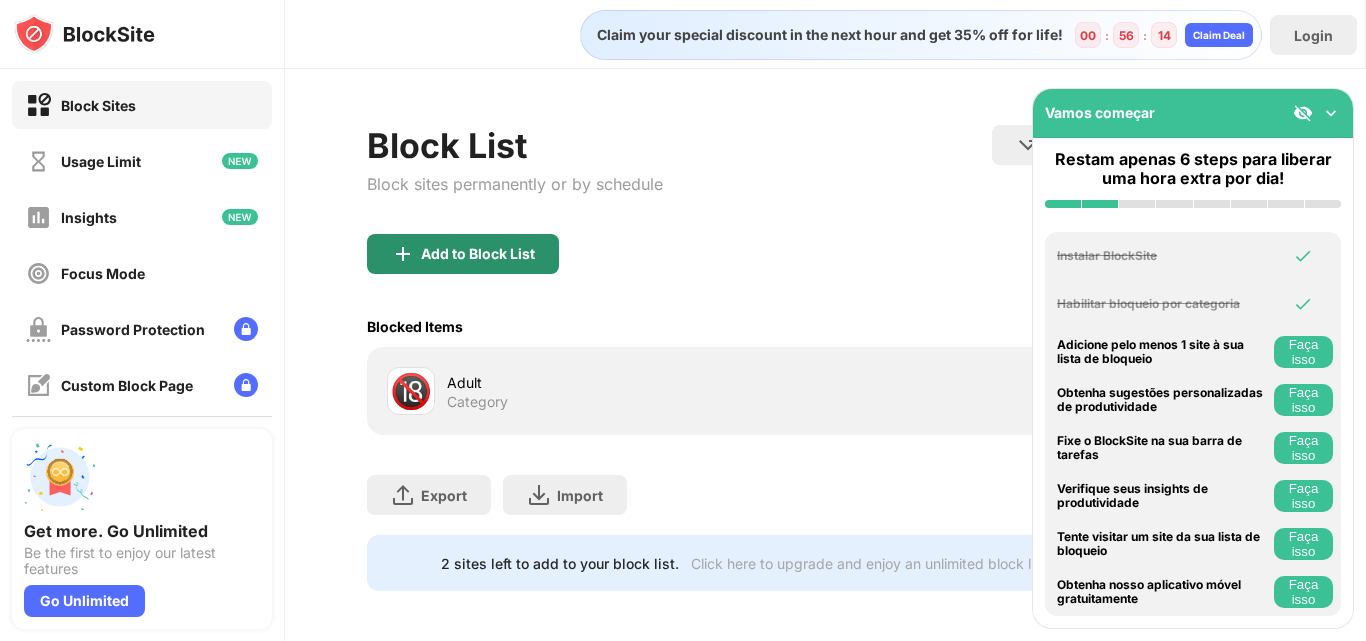 click on "Add to Block List" at bounding box center [478, 254] 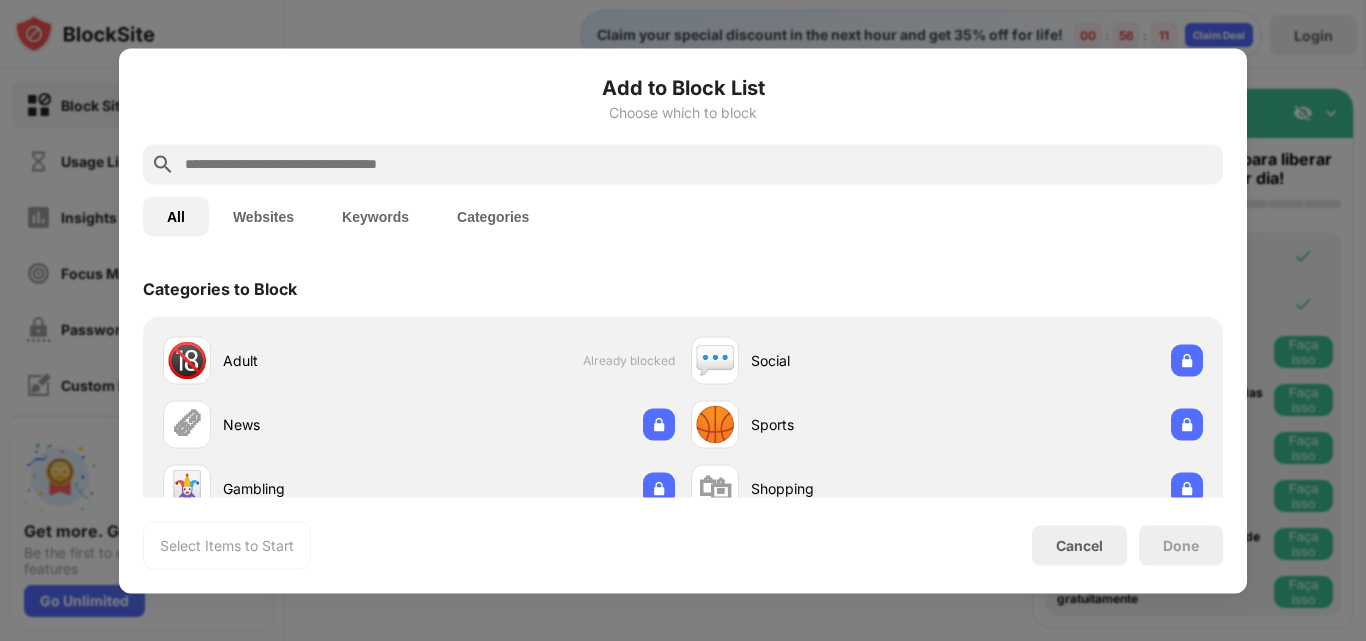 click on "Websites" at bounding box center (263, 216) 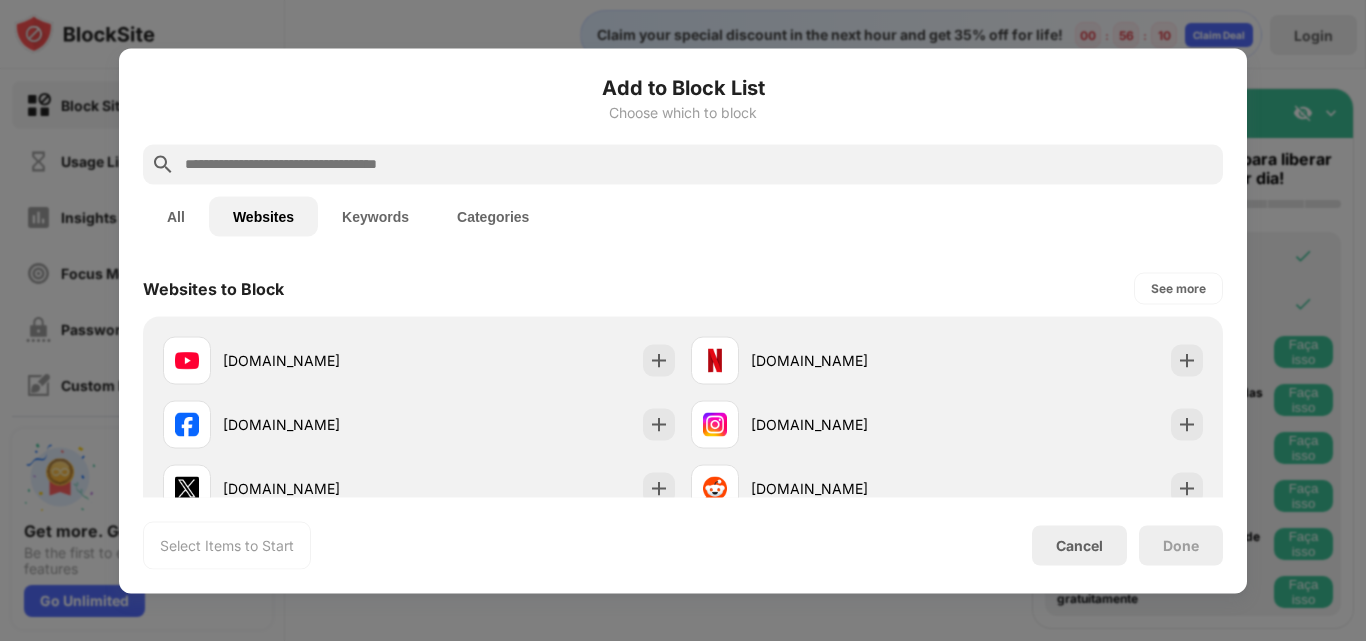 click on "Keywords" at bounding box center (375, 216) 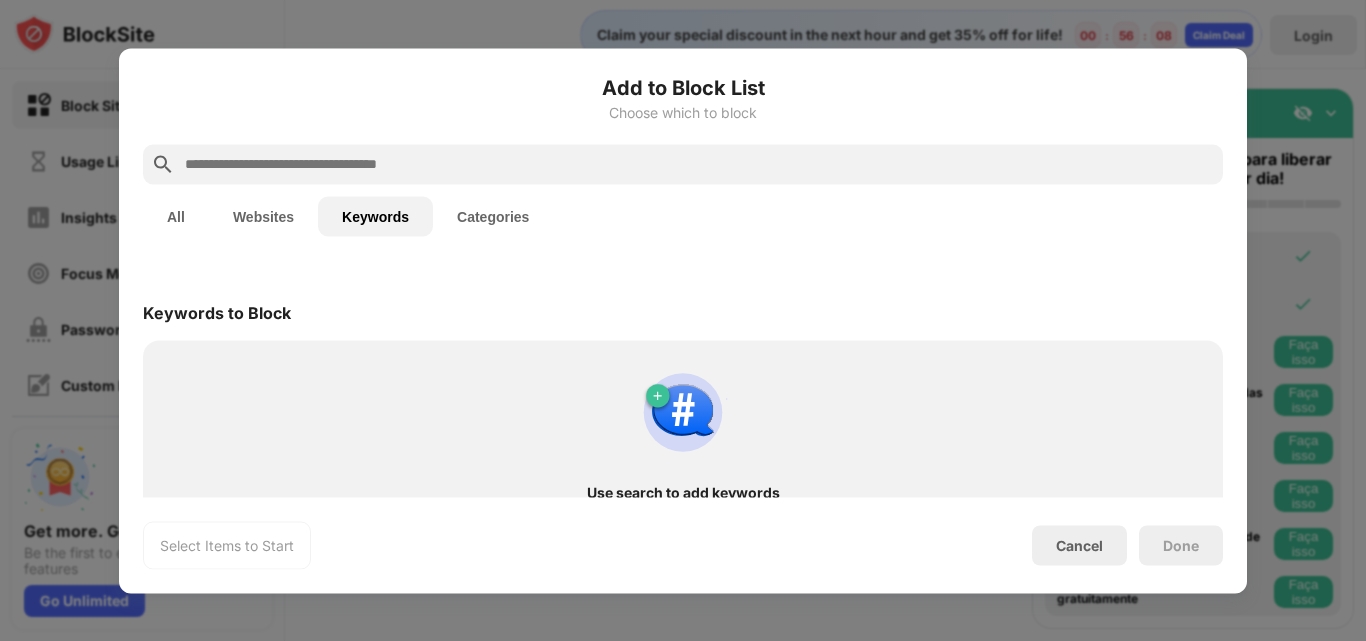 click on "Categories" at bounding box center [493, 216] 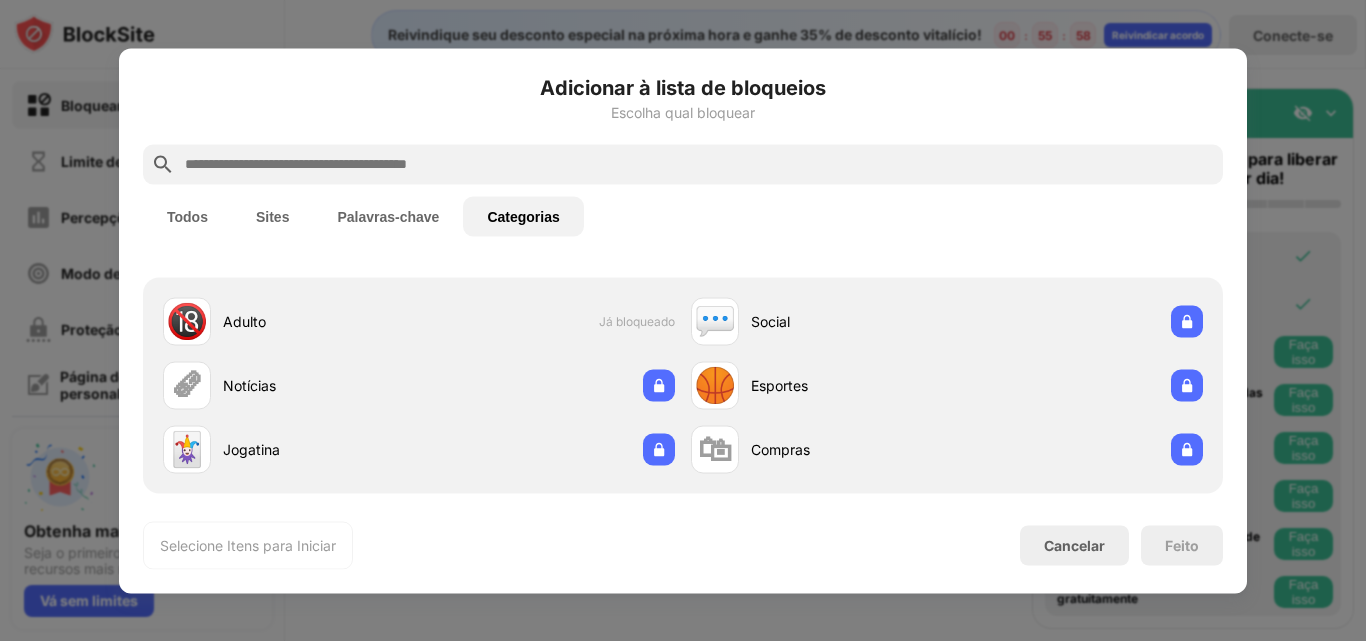 scroll, scrollTop: 59, scrollLeft: 0, axis: vertical 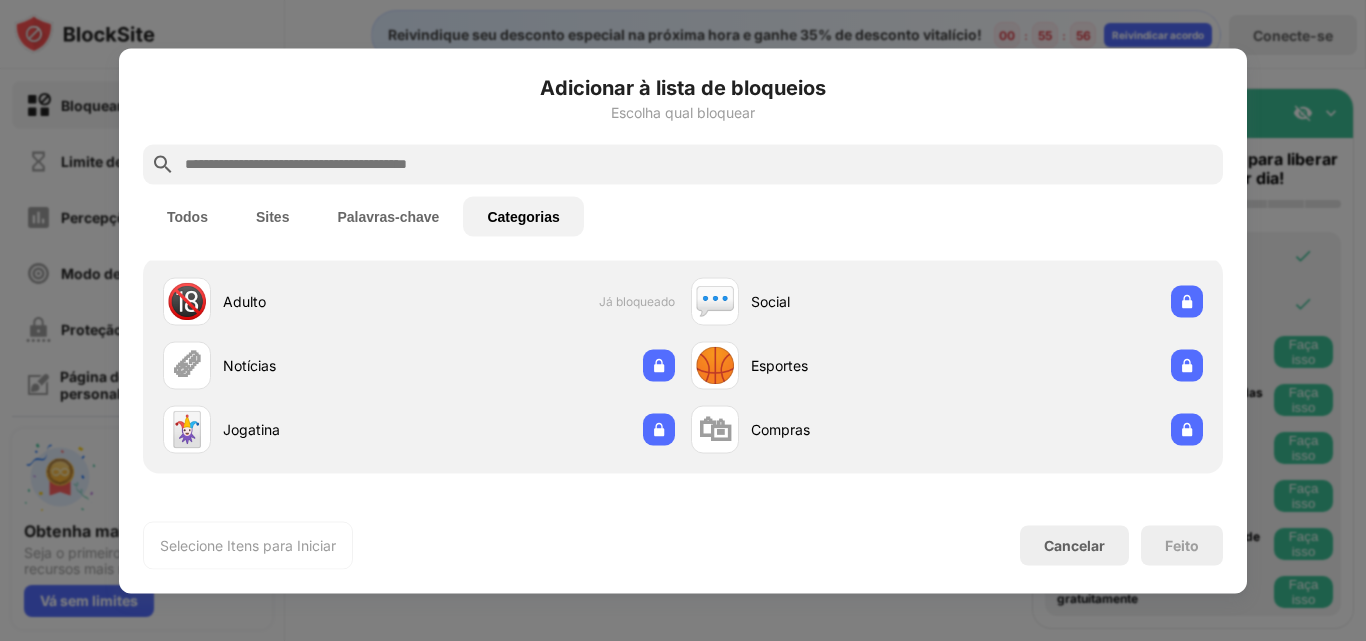 click on "Selecione Itens para Iniciar" at bounding box center (248, 545) 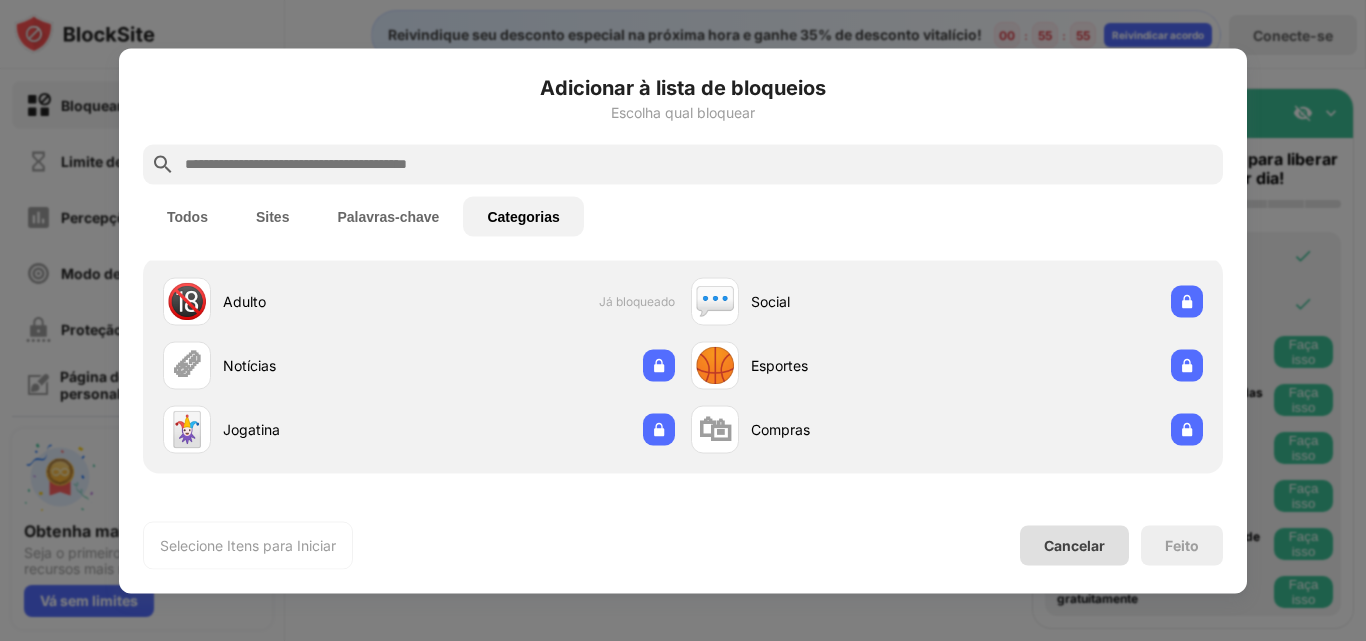 click on "Cancelar" at bounding box center [1074, 545] 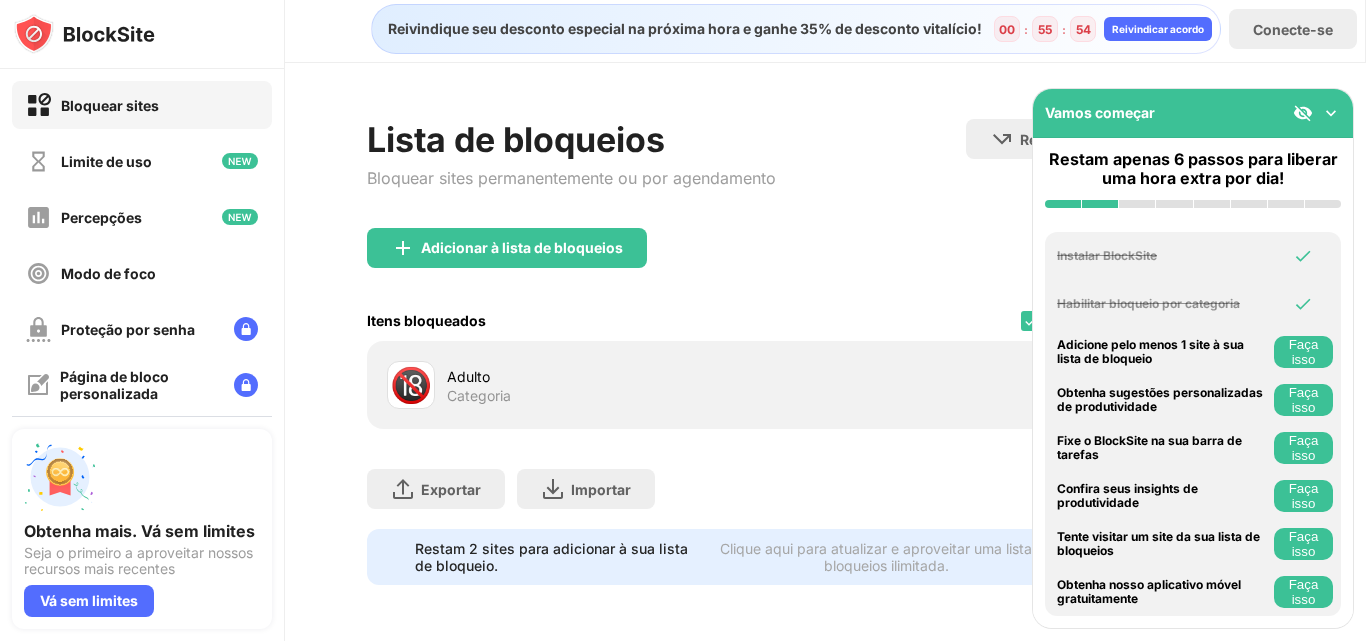 scroll, scrollTop: 21, scrollLeft: 0, axis: vertical 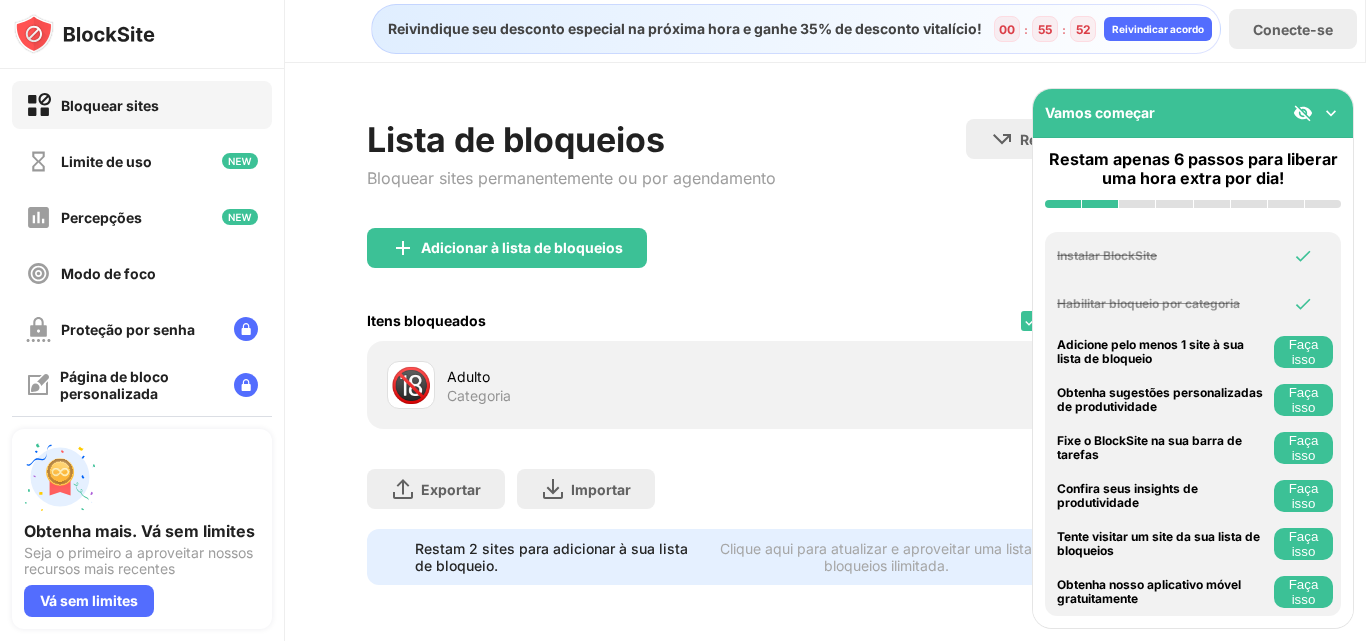 click at bounding box center [1331, 113] 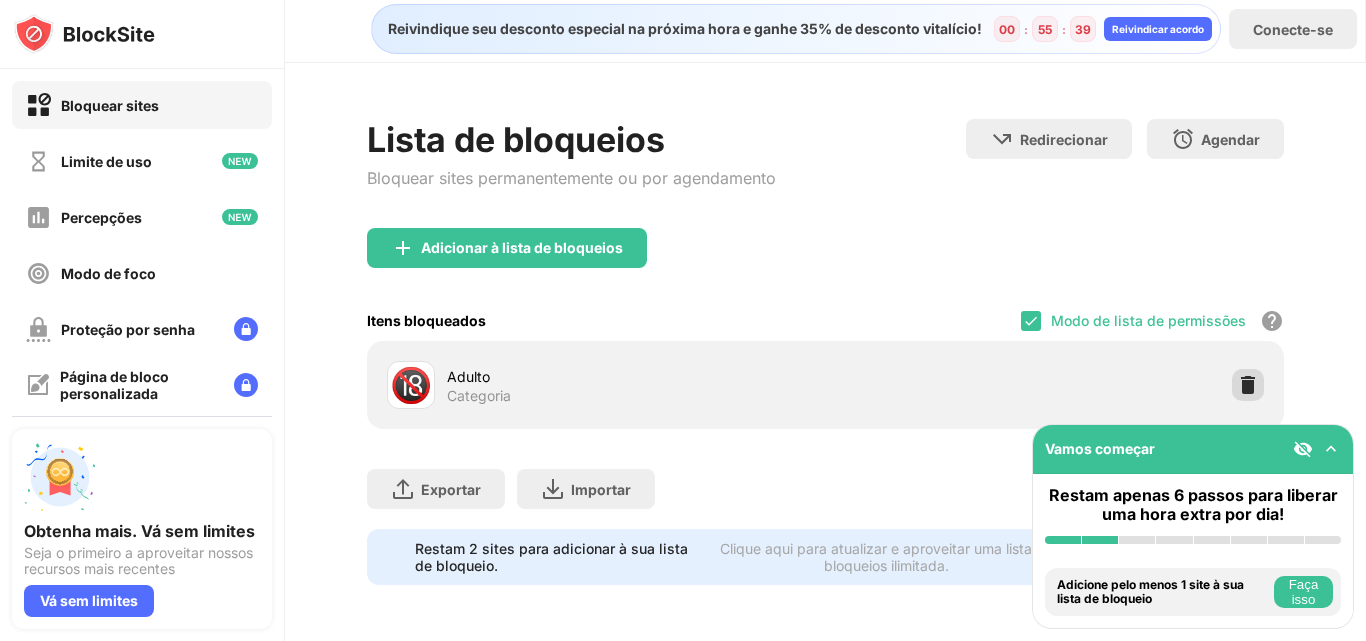 click at bounding box center (1248, 385) 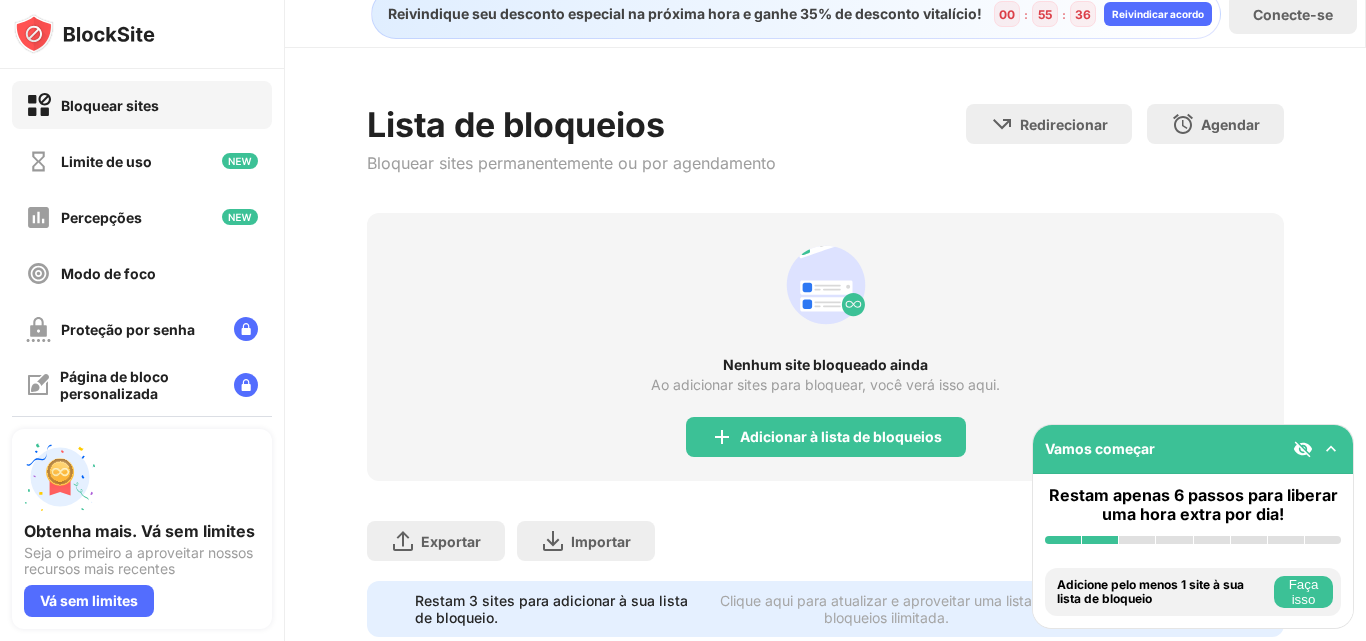 scroll, scrollTop: 88, scrollLeft: 0, axis: vertical 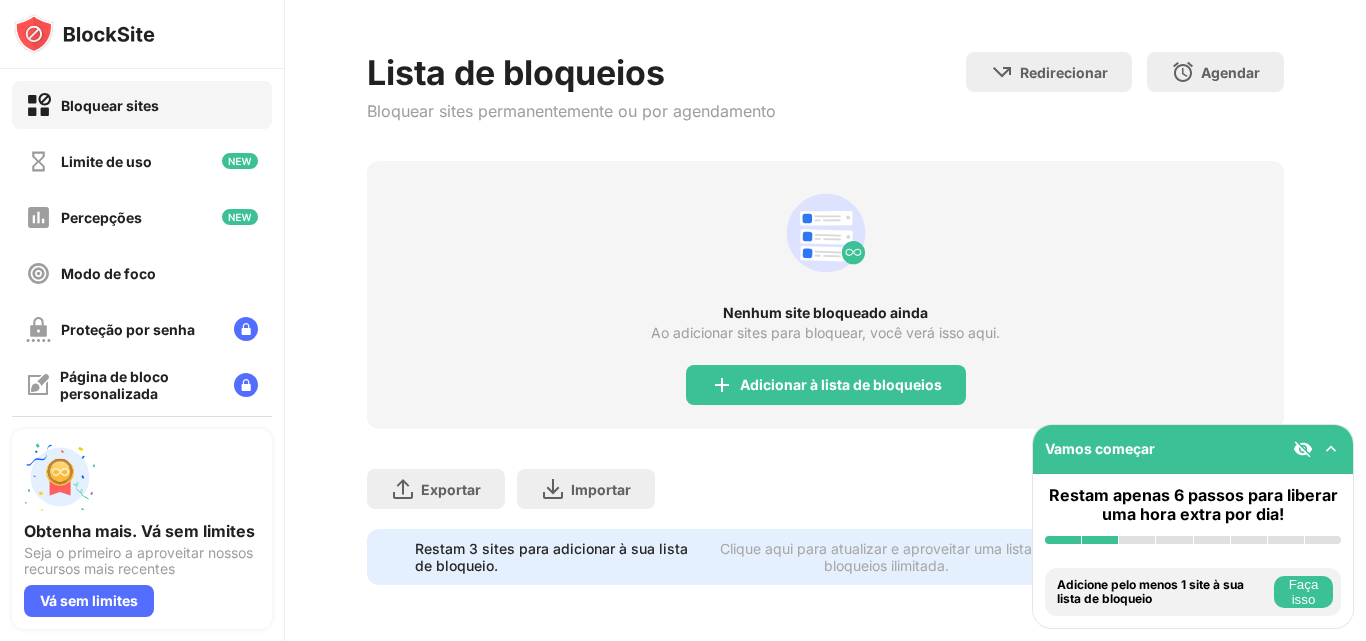 click at bounding box center [1303, 449] 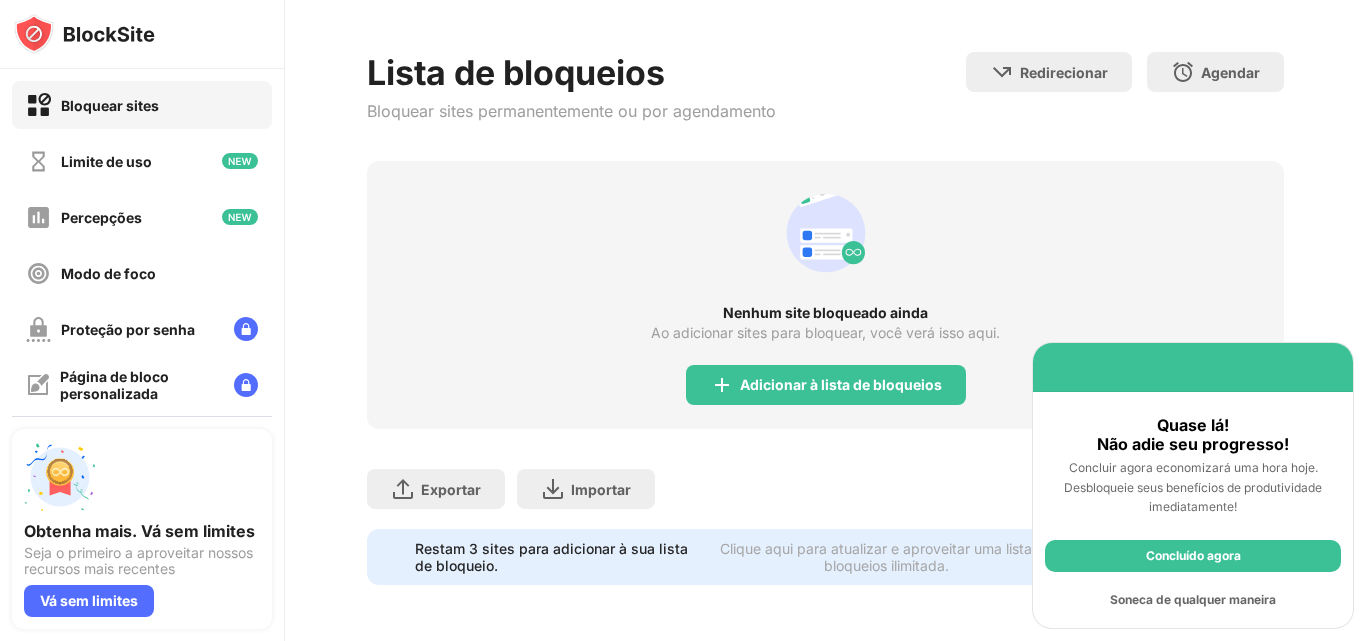 click on "Nenhum site bloqueado ainda Ao adicionar sites para bloquear, você verá isso aqui. Adicionar à lista de bloqueios" at bounding box center [825, 295] 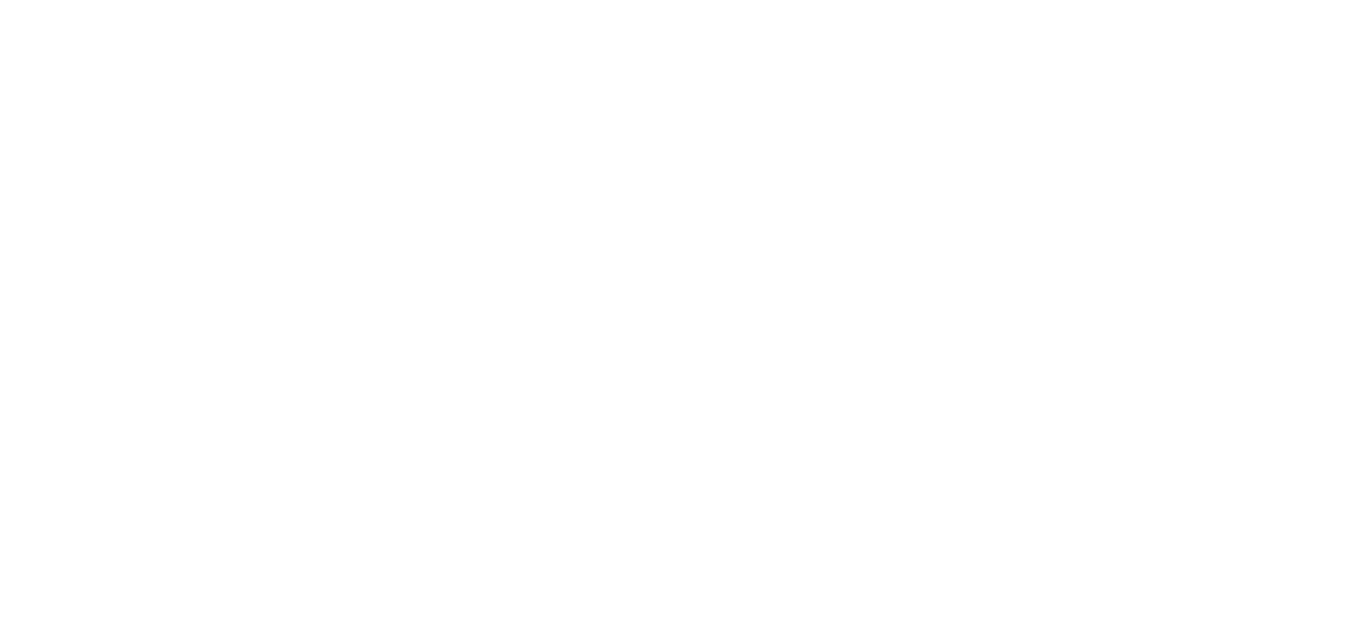 scroll, scrollTop: 0, scrollLeft: 0, axis: both 